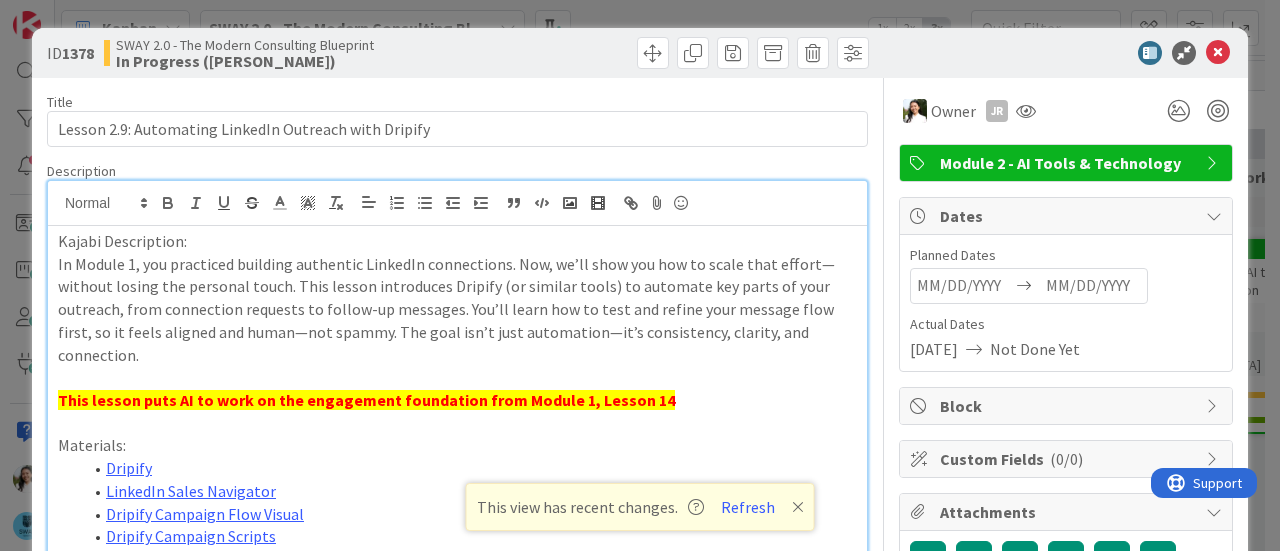 scroll, scrollTop: 0, scrollLeft: 0, axis: both 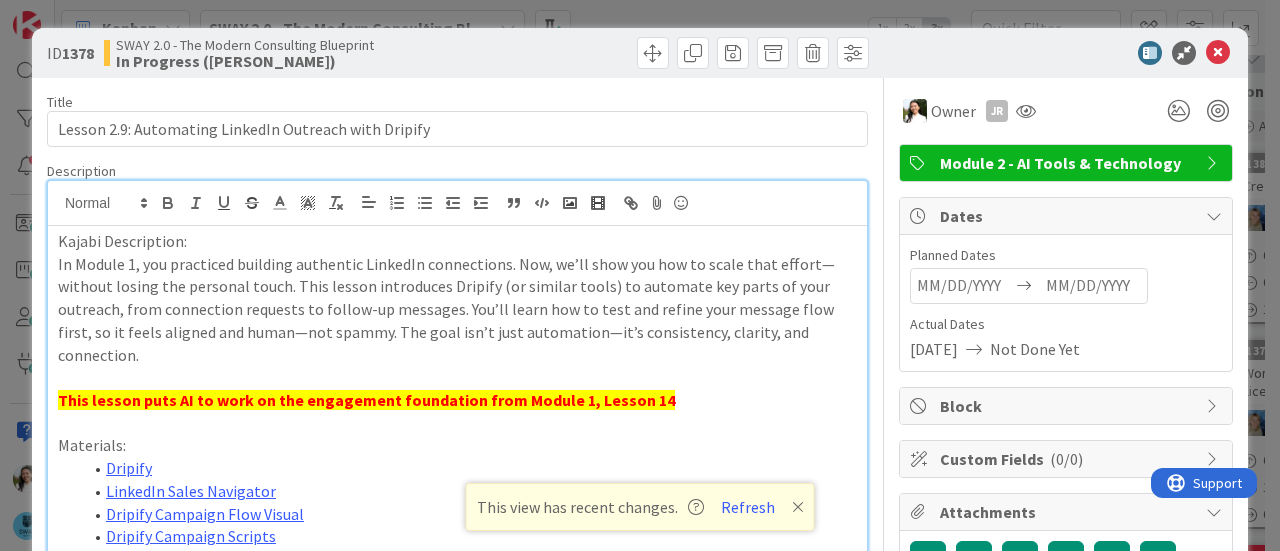 click on "Kajabi Description:" at bounding box center [457, 241] 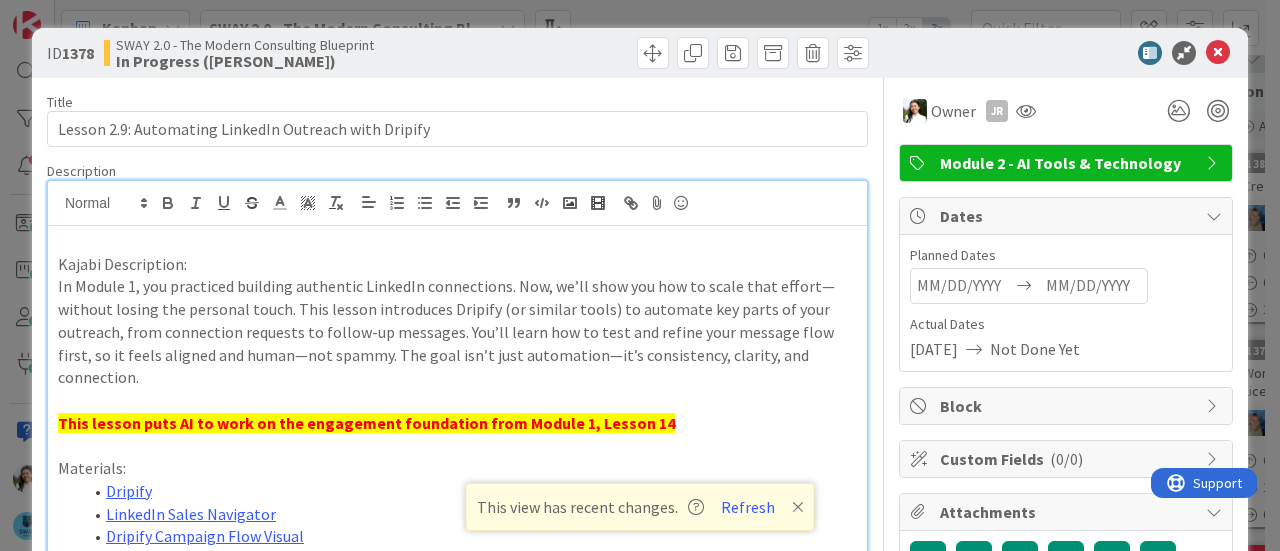 type 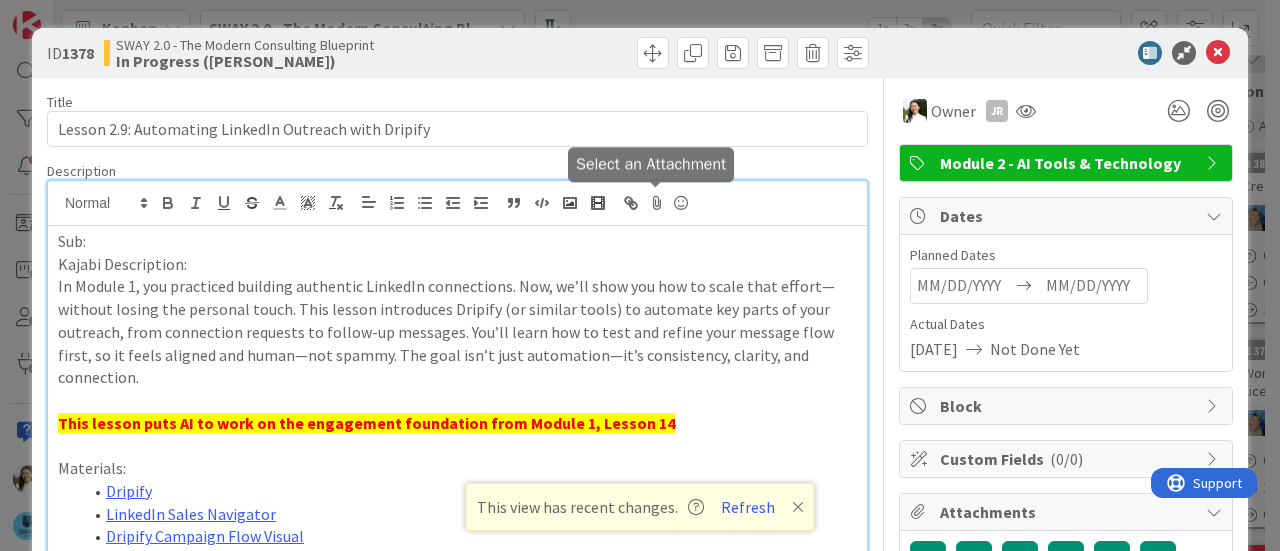 click at bounding box center [657, 203] 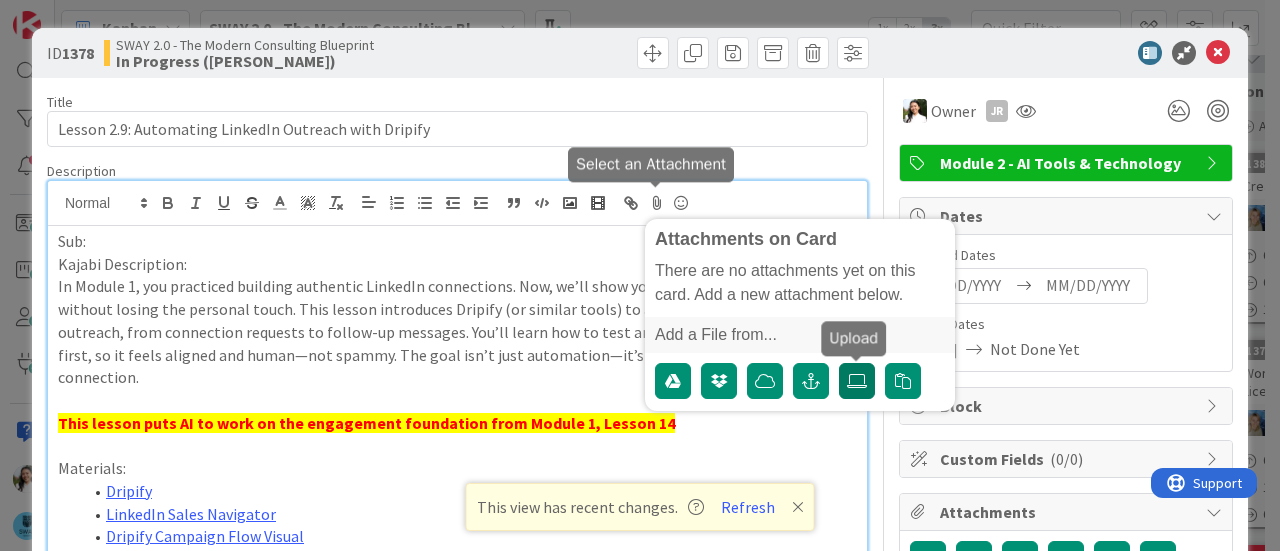 click at bounding box center (857, 381) 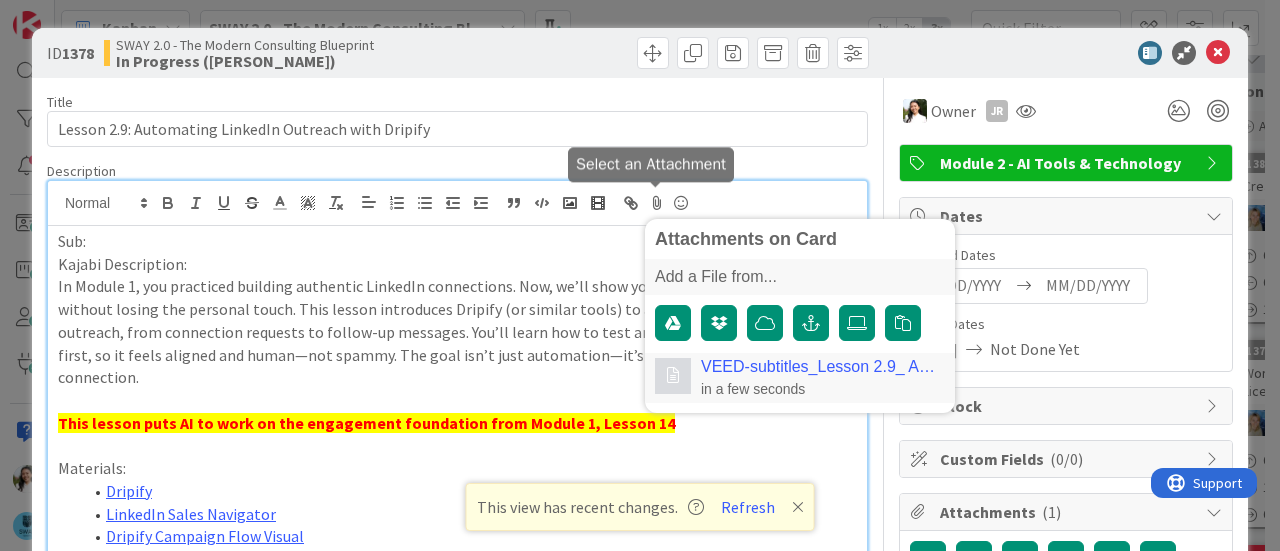 click on "VEED-subtitles_Lesson 2.9_ Automating LinkedIn Outreach with Dripify_final_en-US.srt" at bounding box center [818, 367] 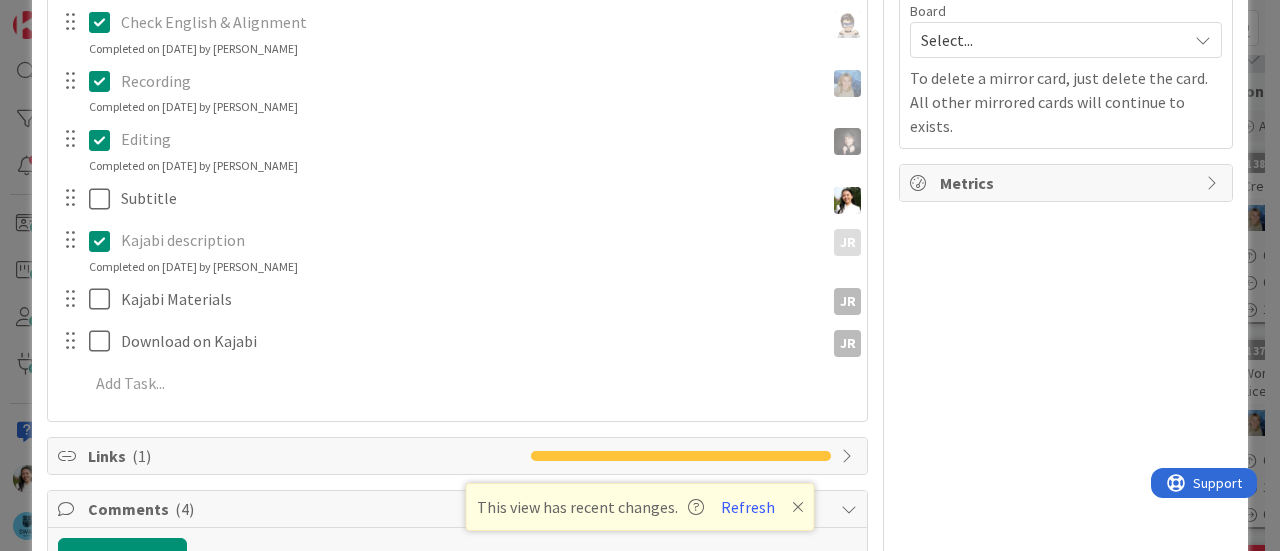 scroll, scrollTop: 674, scrollLeft: 0, axis: vertical 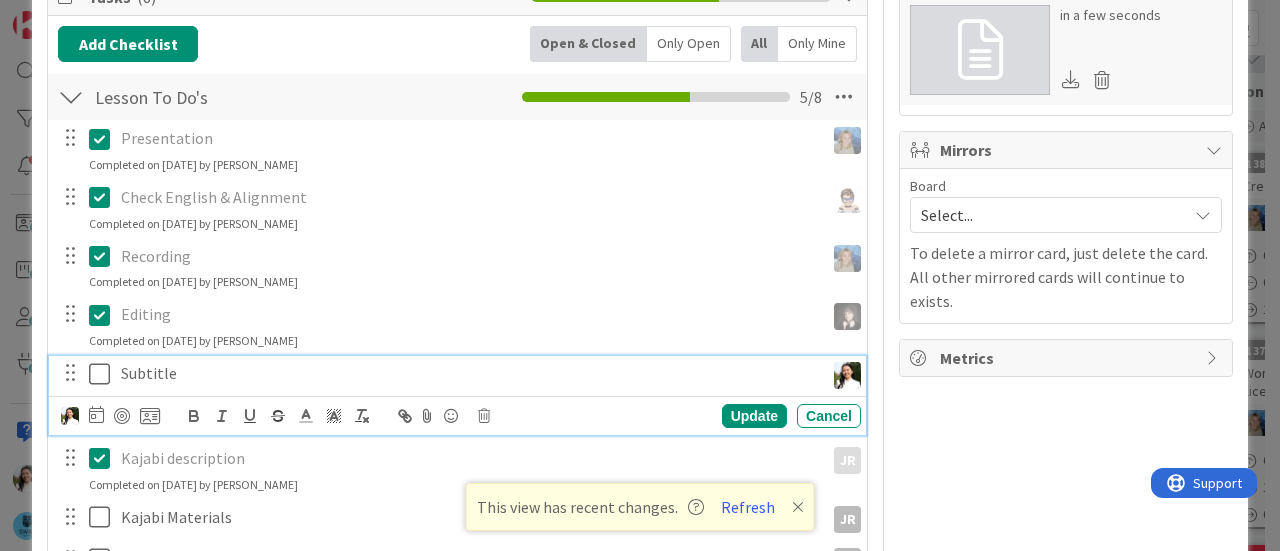 click at bounding box center (104, 374) 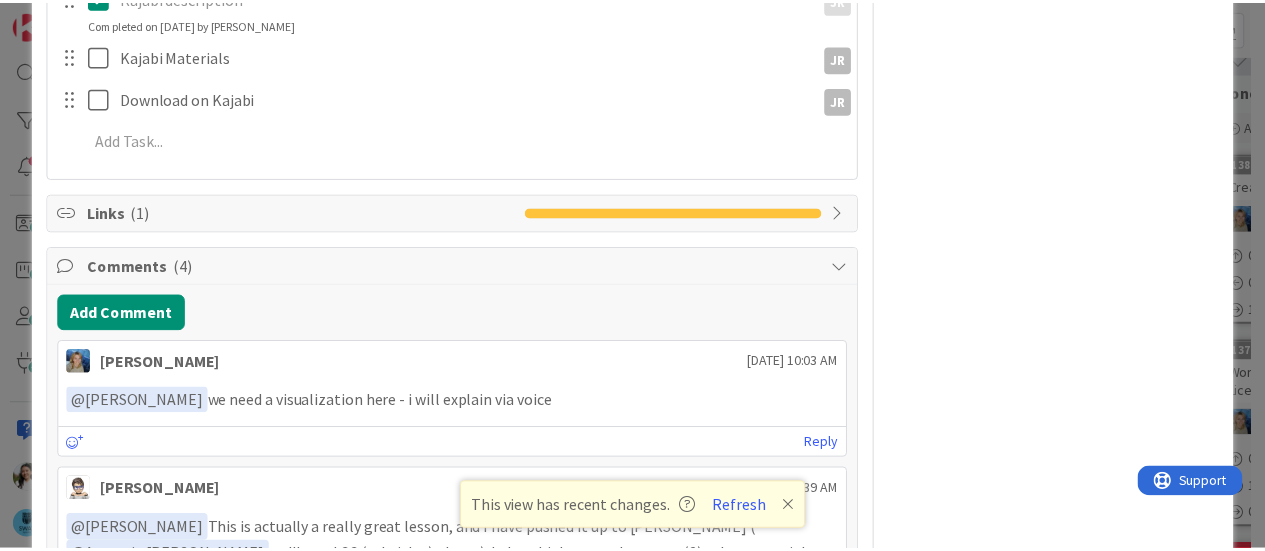 scroll, scrollTop: 1251, scrollLeft: 0, axis: vertical 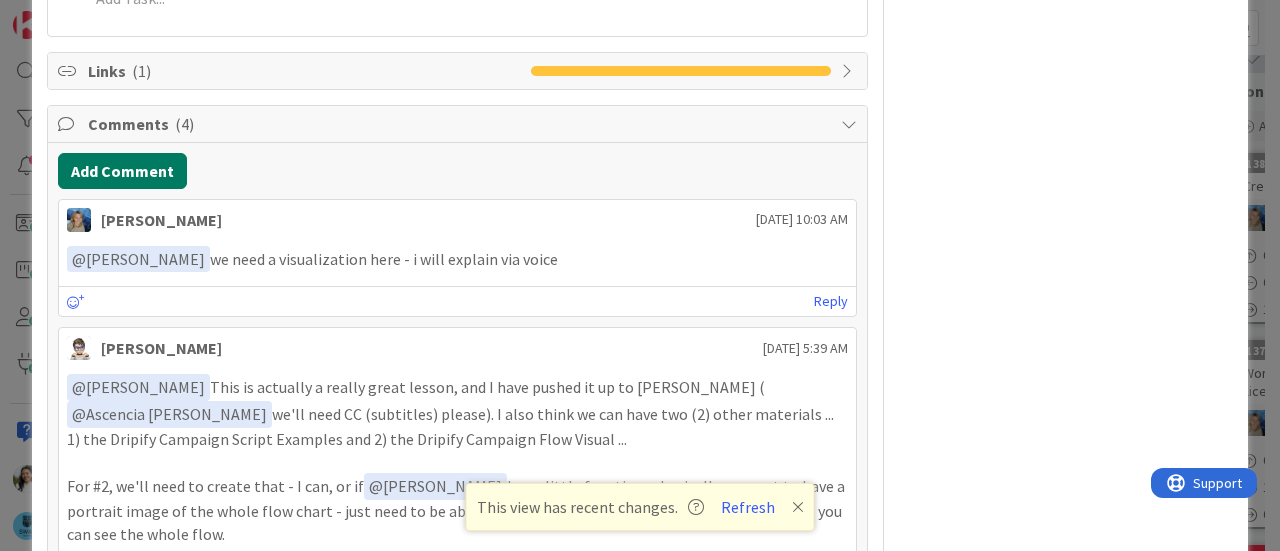 click on "Add Comment" at bounding box center (122, 171) 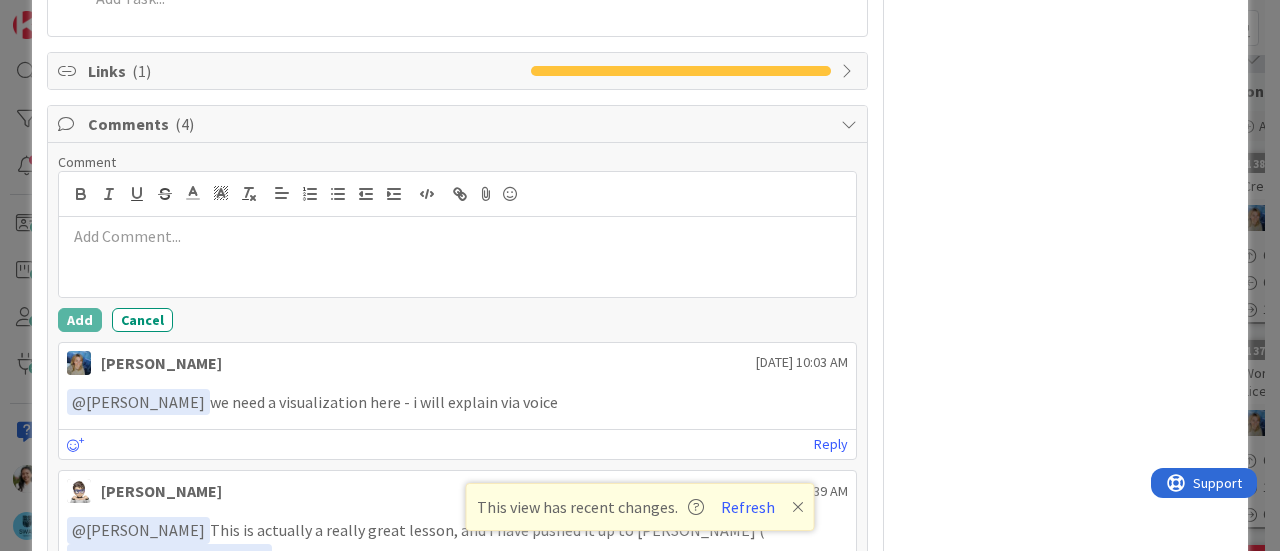 type 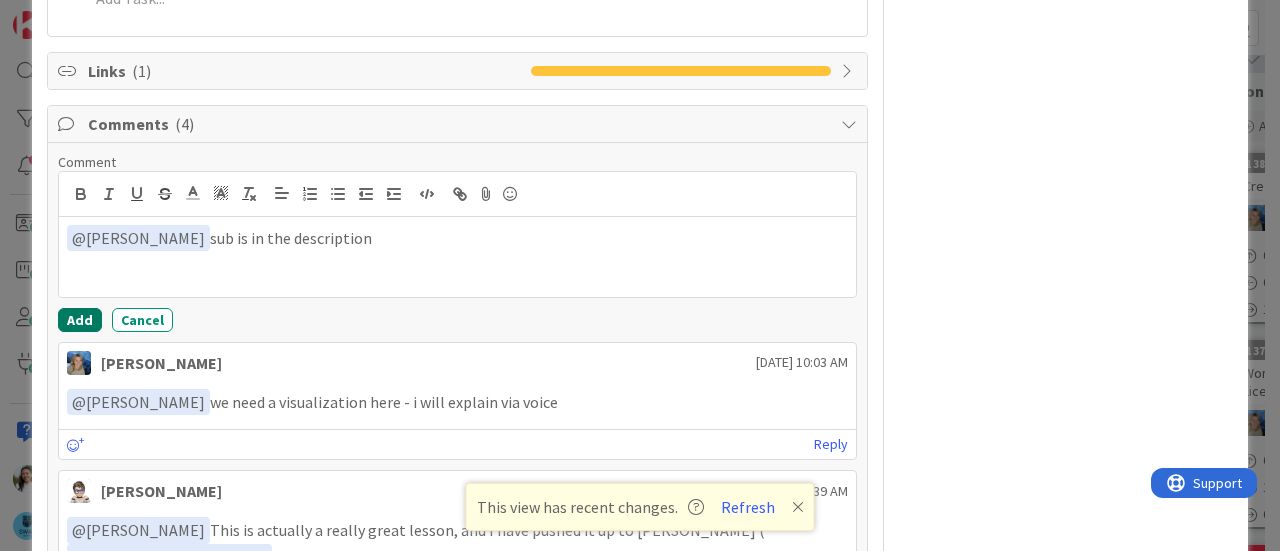 click on "Add" at bounding box center (80, 320) 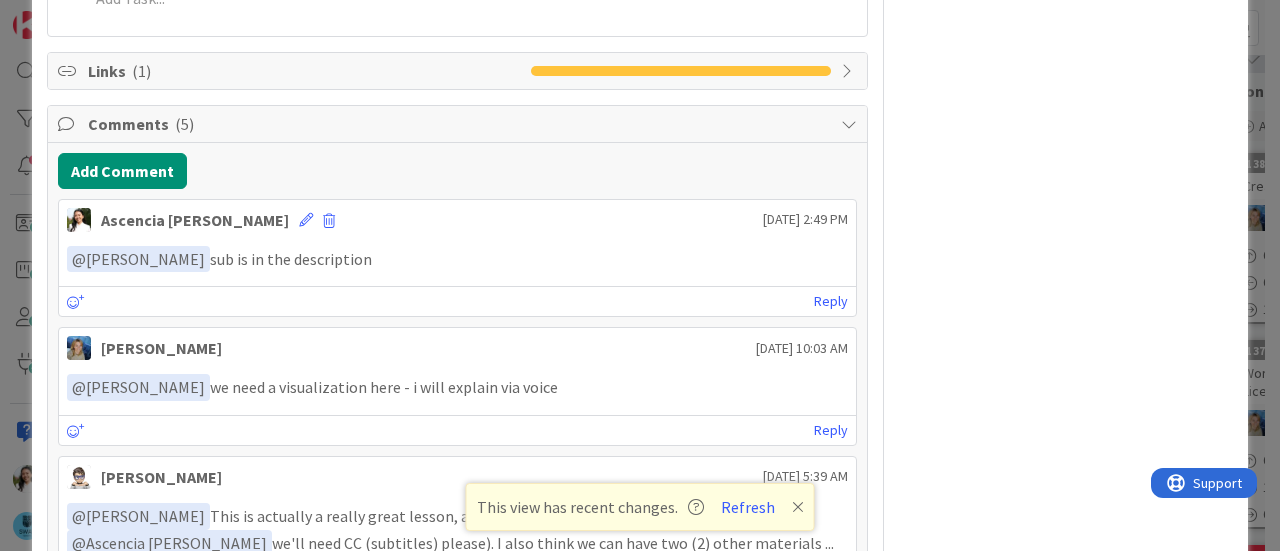 click on "ID  1378 SWAY 2.0 - The Modern Consulting Blueprint In Progress  (Fike) Title 53 / 128 Lesson 2.9: Automating LinkedIn Outreach with Dripify Description Ascencia Fike Komala joined  16 m ago Attachments on Card Add a File from... VEED-subtitles_Lesson 2.9_ Automating LinkedIn Outreach with Dripify_final_en-US.srt in a few seconds Sub:  ﻿ VEED-subtitles_Lesson 2.9_ Automating LinkedIn Outreach with Dripify_final_en-US.srt ﻿   Kajabi Description: In Module 1, you practiced building authentic LinkedIn connections. Now, we’ll show you how to scale that effort—without losing the personal touch. This lesson introduces Dripify (or similar tools) to automate key parts of your outreach, from connection requests to follow-up messages. You’ll learn how to test and refine your message flow first, so it feels aligned and human—not spammy. The goal isn’t just automation—it’s consistency, clarity, and connection. This lesson puts AI to work on the engagement foundation from Module 1, Lesson 14 Materials: (" at bounding box center (640, 275) 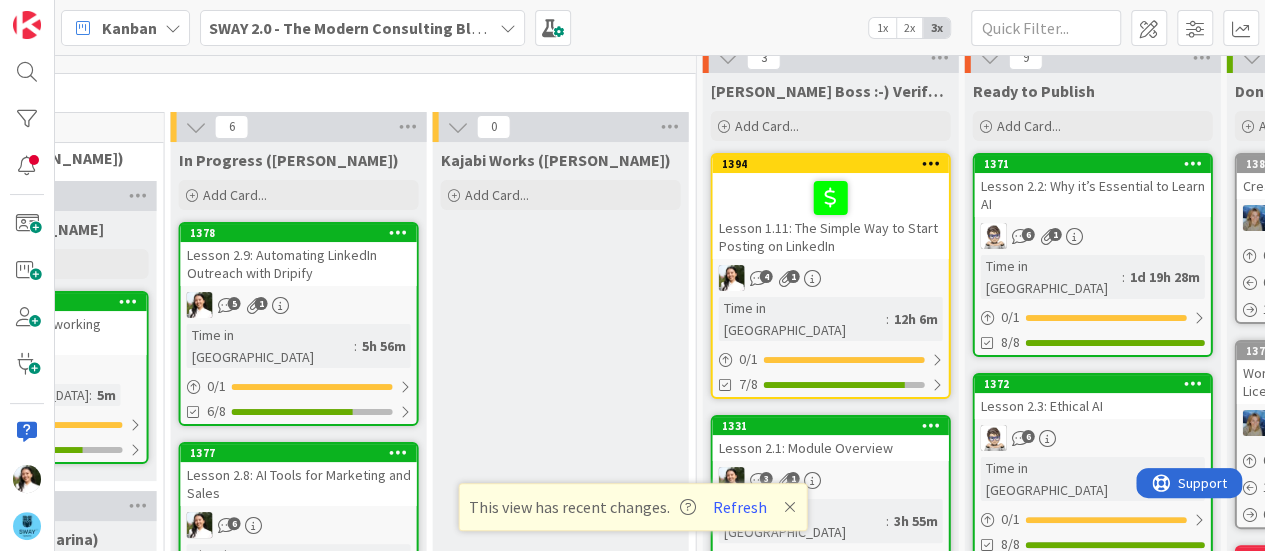 scroll, scrollTop: 0, scrollLeft: 0, axis: both 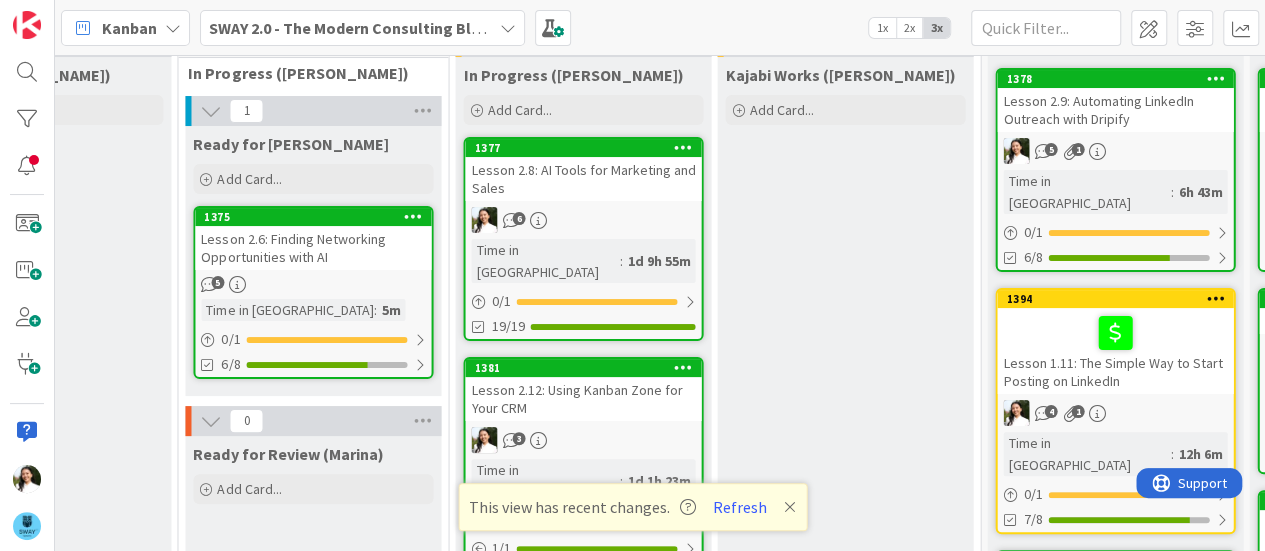 click on "Lesson 2.8: AI Tools for Marketing and Sales" at bounding box center [583, 179] 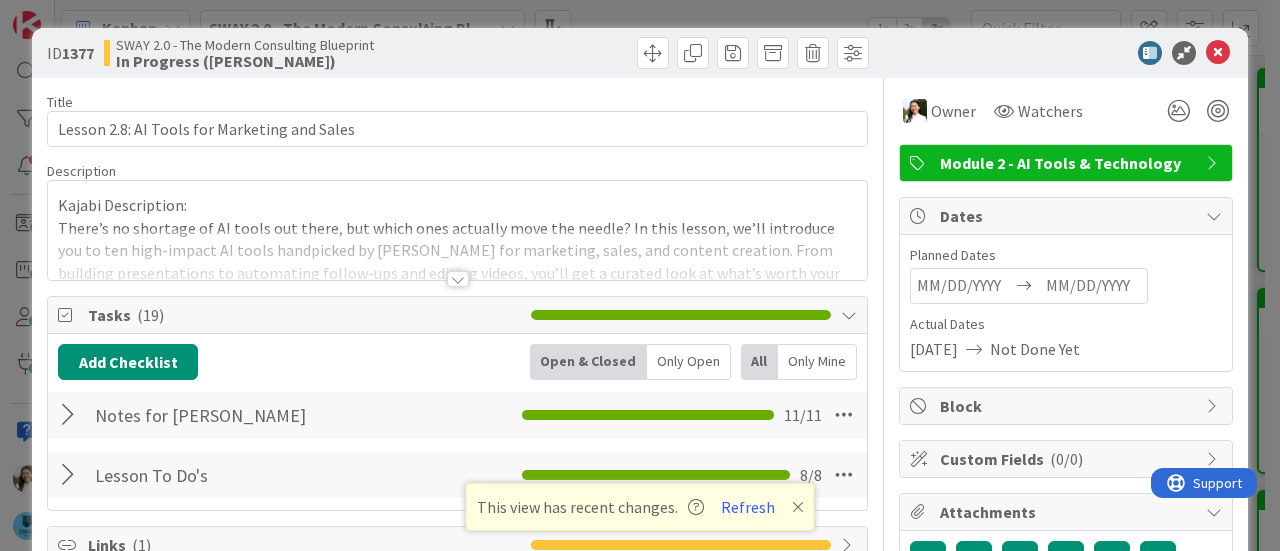 scroll, scrollTop: 0, scrollLeft: 0, axis: both 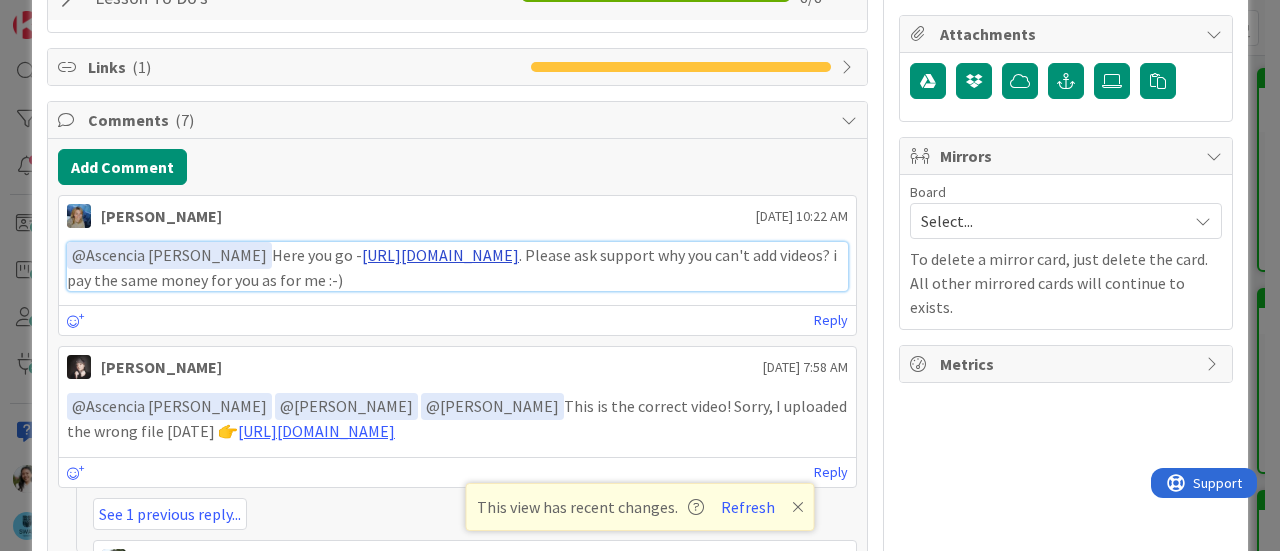 click on "https://www.veed.io/view/c9170ba1-191a-43b8-a877-0990fe762d6b?panel=share" at bounding box center (440, 255) 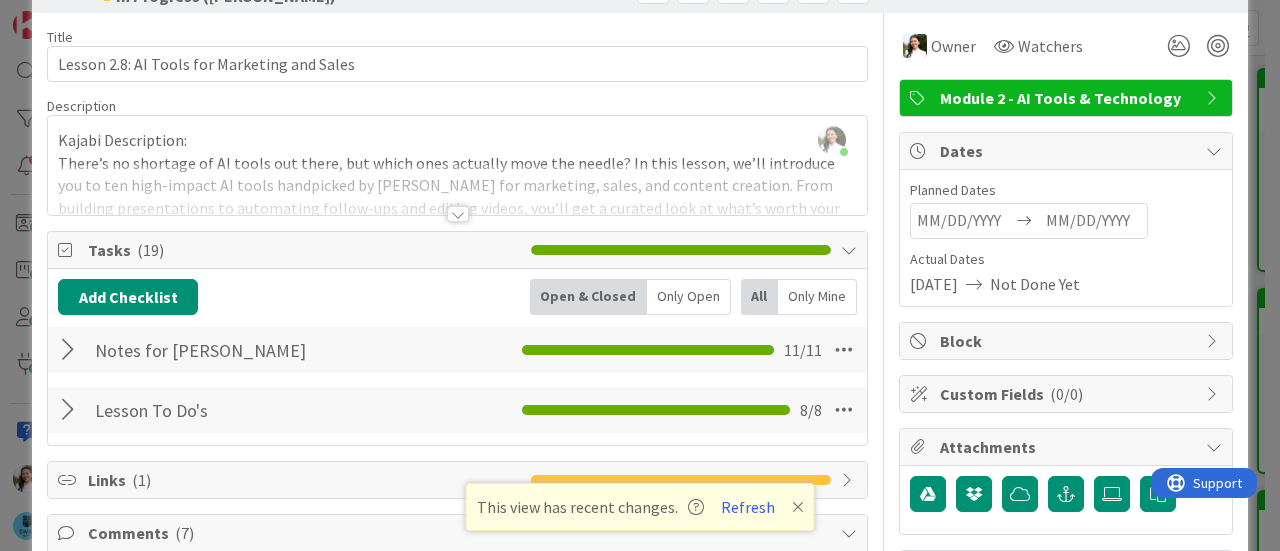 scroll, scrollTop: 64, scrollLeft: 0, axis: vertical 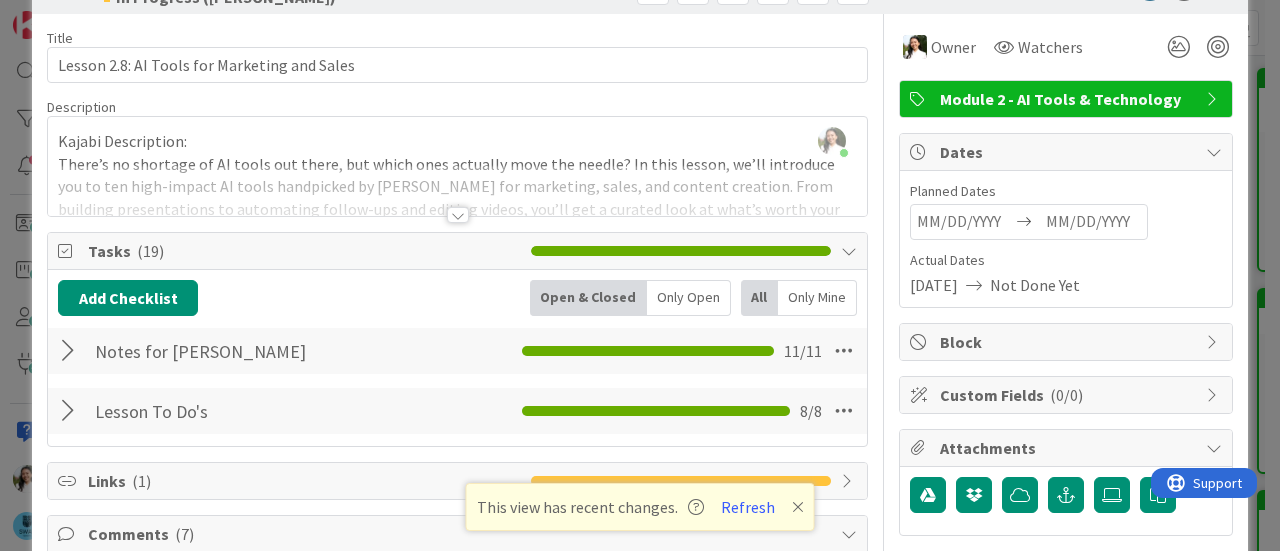 click on "Ascencia Fike Komala joined  17 m ago Kajabi Description: There’s no shortage of AI tools out there, but which ones actually move the needle? In this lesson, we’ll introduce you to ten high-impact AI tools handpicked by Marina Alex for marketing, sales, and content creation. From building presentations to automating follow-ups and editing videos, you’ll get a curated look at what’s worth your time—and how to start experimenting right away. Think of this as your shortcut to working smarter, not harder. Materials: 2025 Top AI Chatbots Comparison Marina’s Favorite AI Tools Lesson Detail" at bounding box center (457, 166) 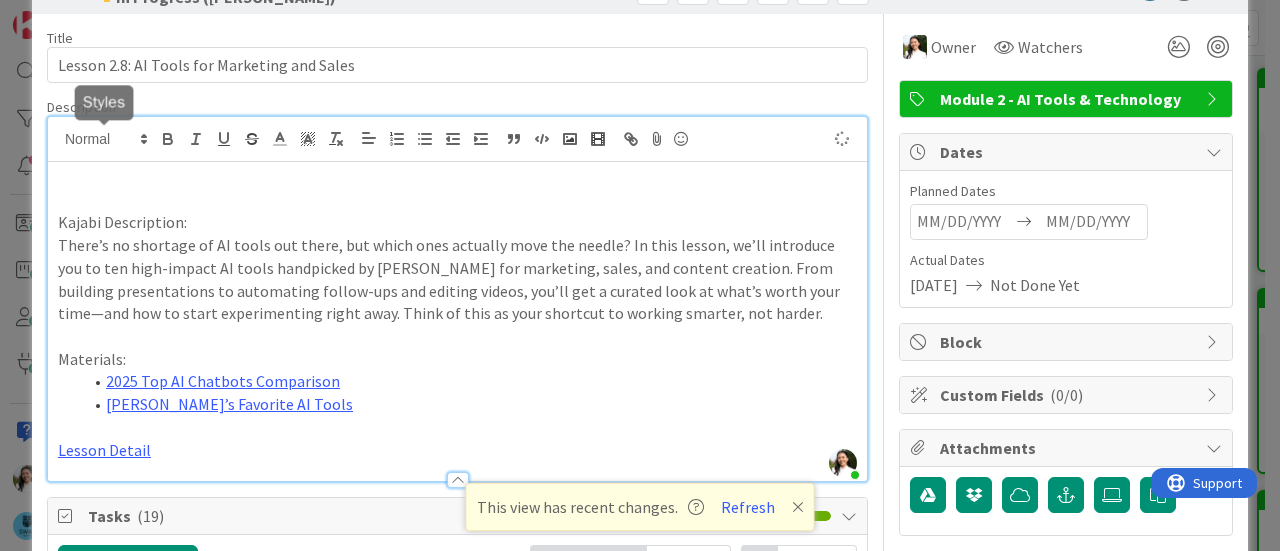 type 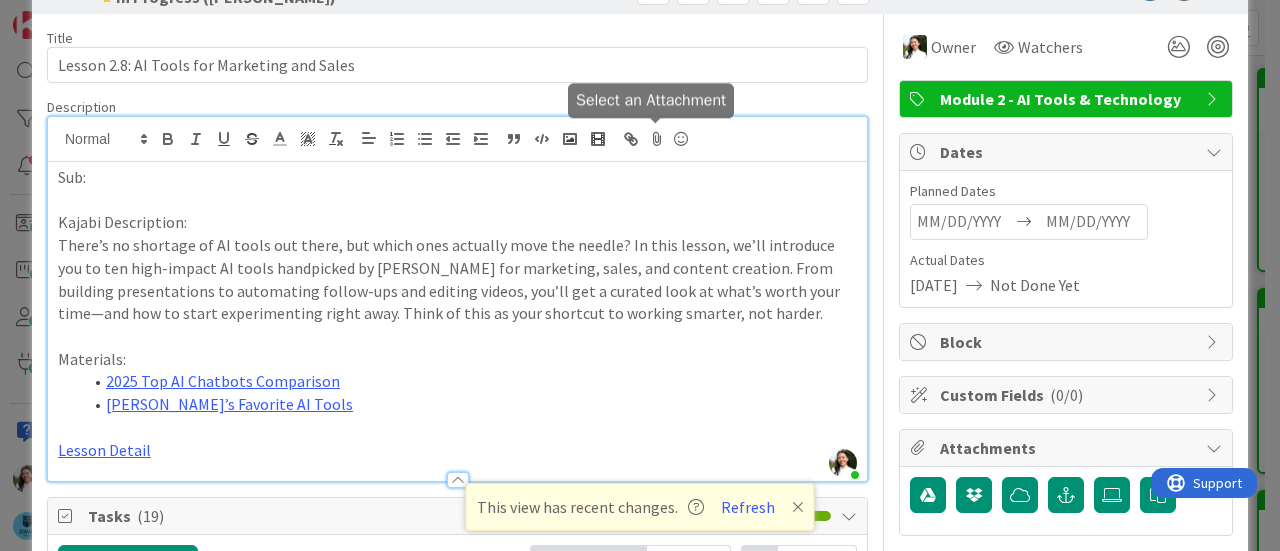 click at bounding box center [657, 139] 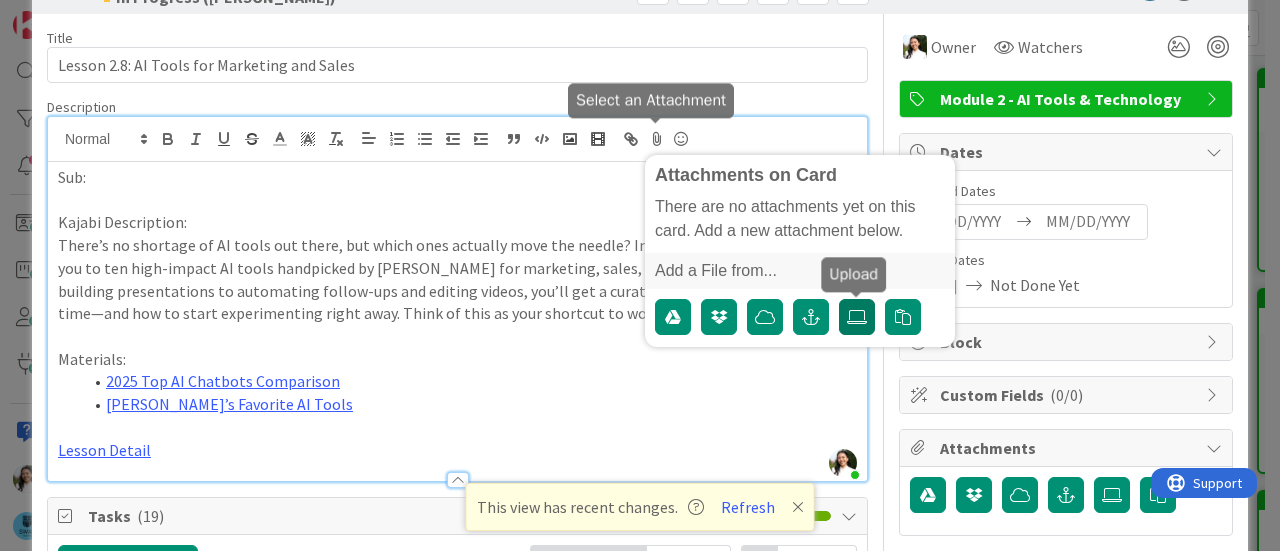 click at bounding box center [857, 317] 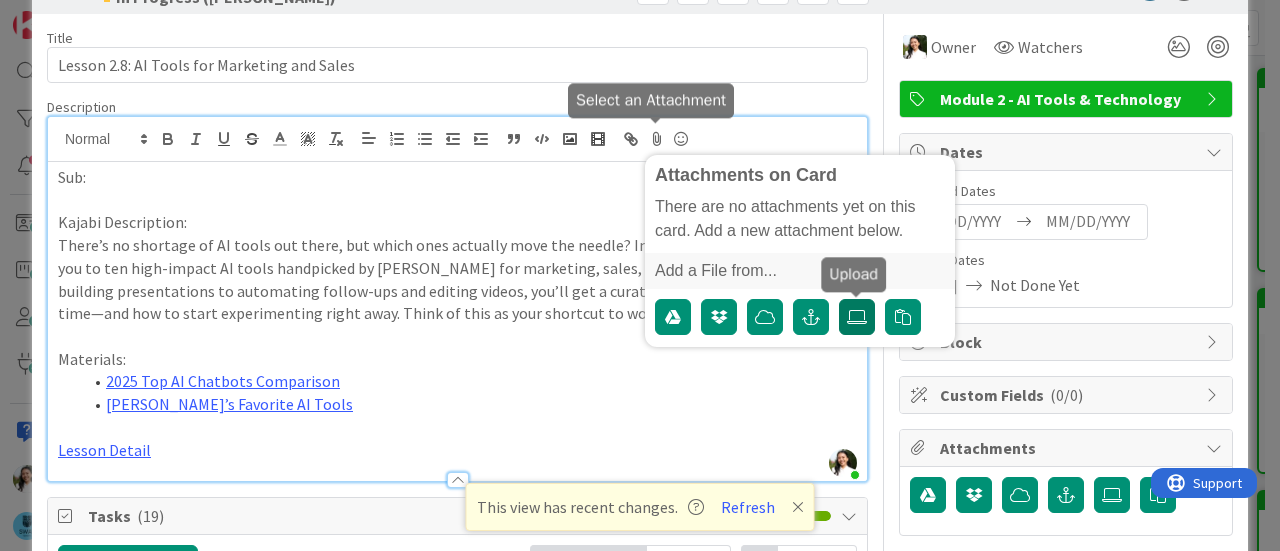 click at bounding box center (839, 299) 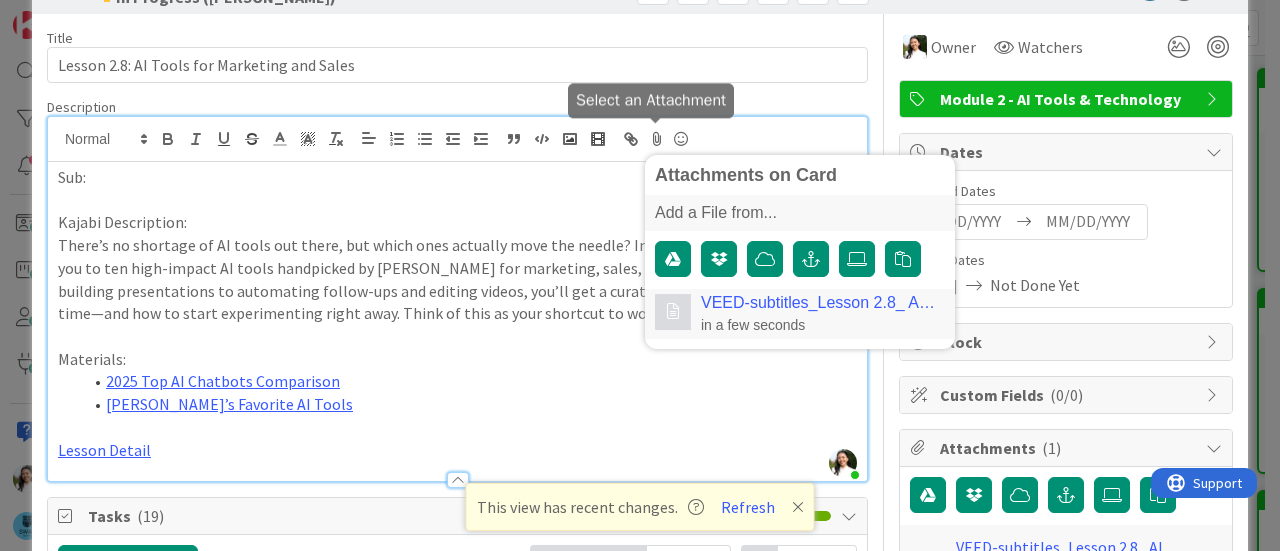 click on "in a few seconds" at bounding box center [818, 325] 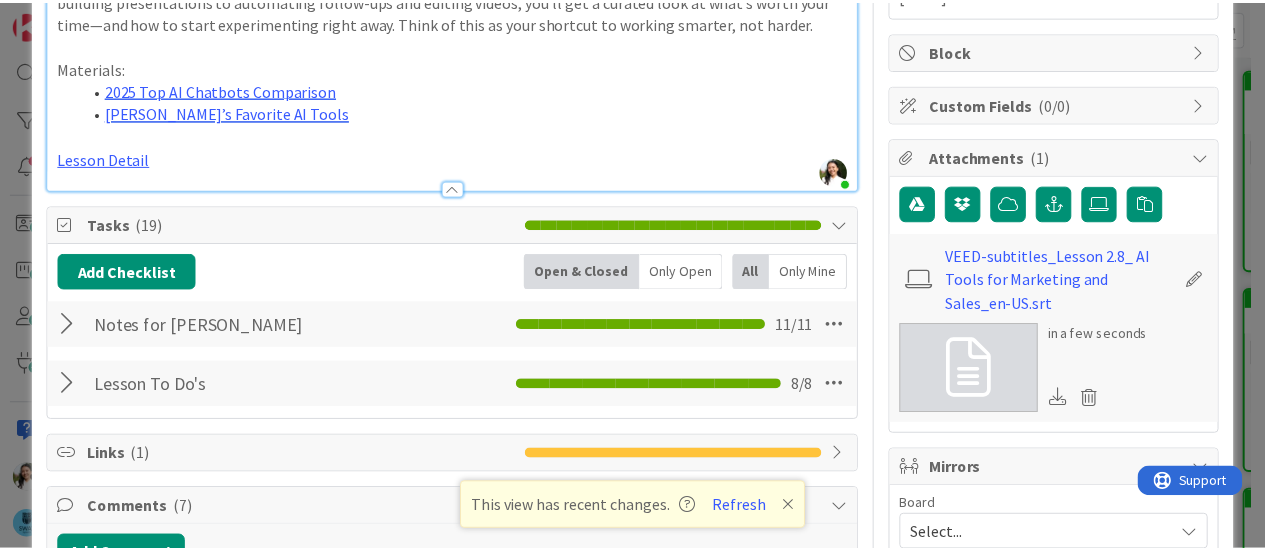 scroll, scrollTop: 549, scrollLeft: 0, axis: vertical 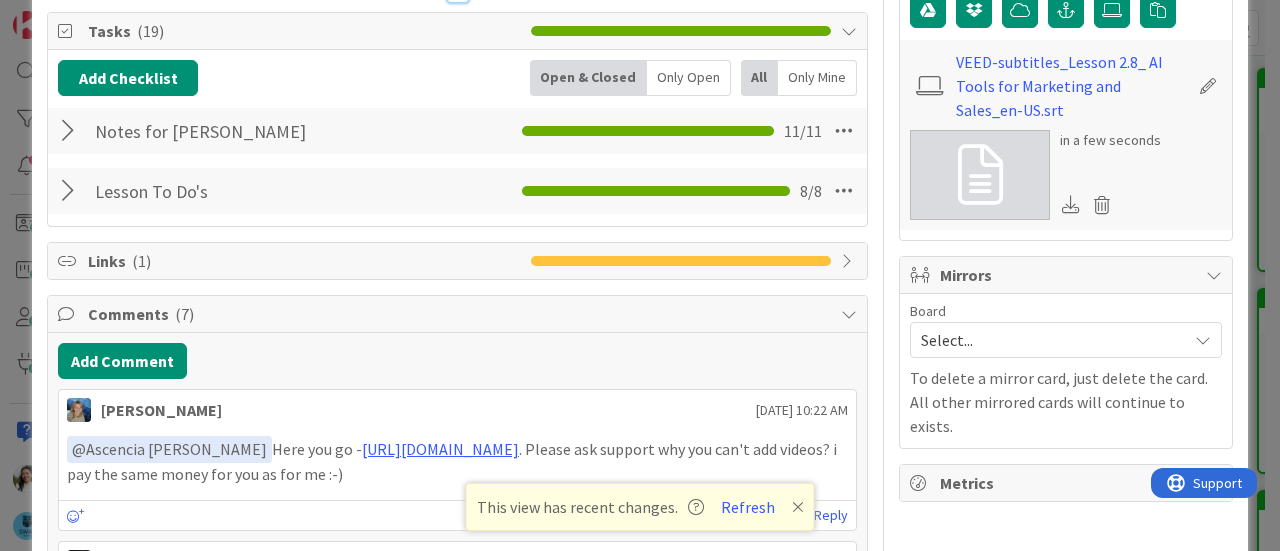 click at bounding box center [71, 191] 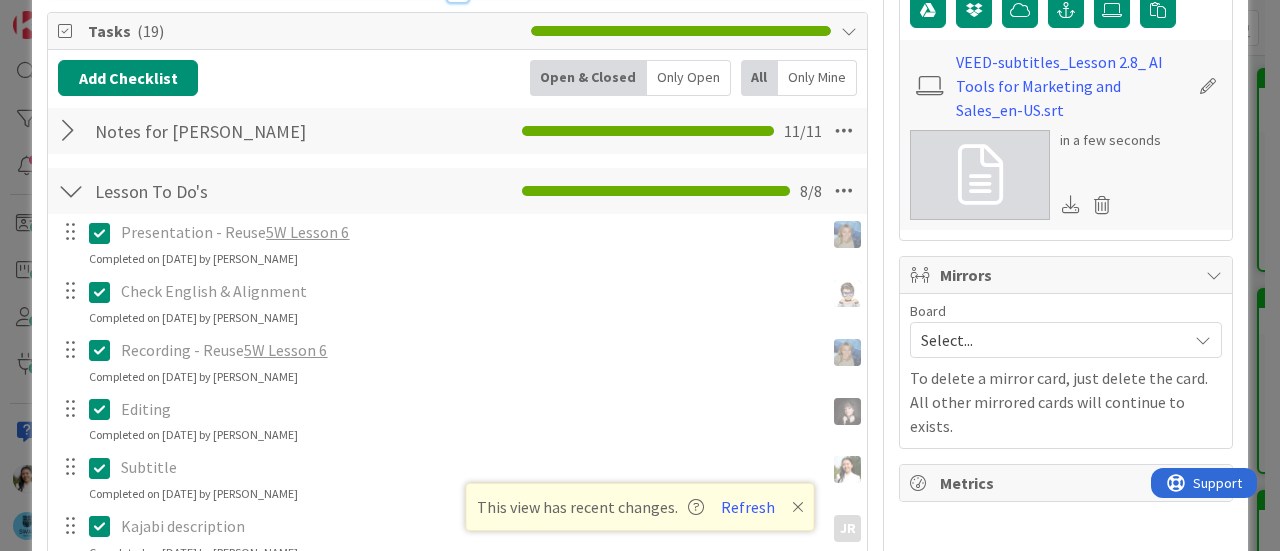 click on "ID  1377 SWAY 2.0 - The Modern Consulting Blueprint In Progress  (Fike) Title 44 / 128 Lesson 2.8: AI Tools for Marketing and Sales Description Ascencia Fike Komala joined  17 m ago Attachments on Card Add a File from... VEED-subtitles_Lesson 2.8_ AI Tools for Marketing and Sales_en-US.srt in a few seconds Sub:  ﻿ VEED-subtitles_Lesson 2.8_ AI Tools for Marketing and Sales_en-US.srt ﻿   Kajabi Description: There’s no shortage of AI tools out there, but which ones actually move the needle? In this lesson, we’ll introduce you to ten high-impact AI tools handpicked by Marina Alex for marketing, sales, and content creation. From building presentations to automating follow-ups and editing videos, you’ll get a curated look at what’s worth your time—and how to start experimenting right away. Think of this as your shortcut to working smarter, not harder. Materials: 2025 Top AI Chatbots Comparison Marina’s Favorite AI Tools Lesson Detail Owner Watchers Module 2 - AI Tools & Technology Tasks ( 19 ) All" at bounding box center (640, 275) 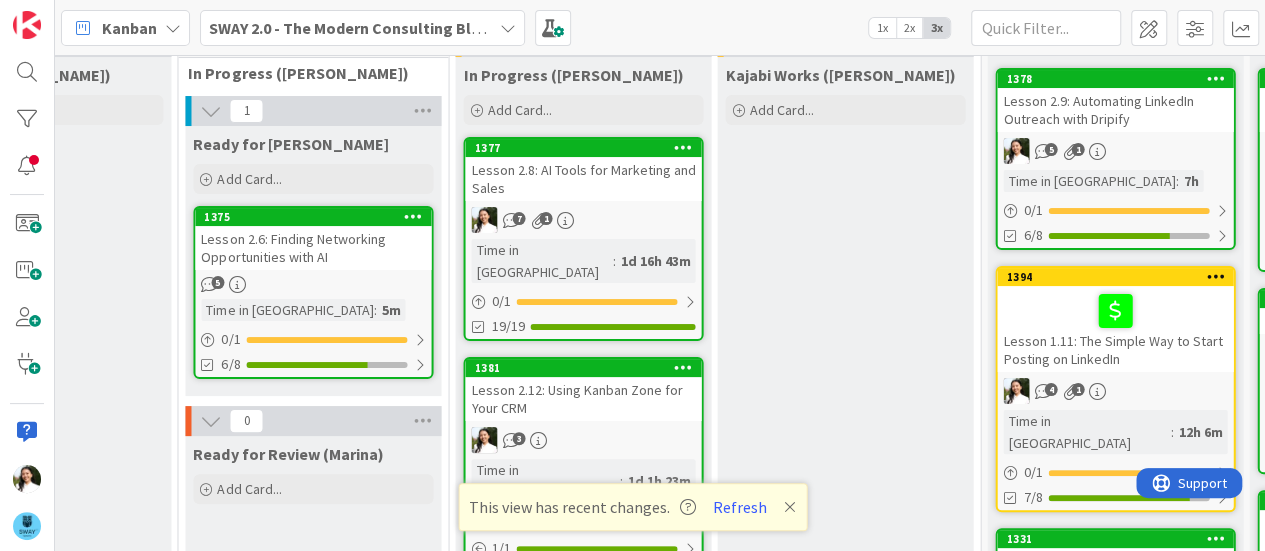 scroll, scrollTop: 0, scrollLeft: 0, axis: both 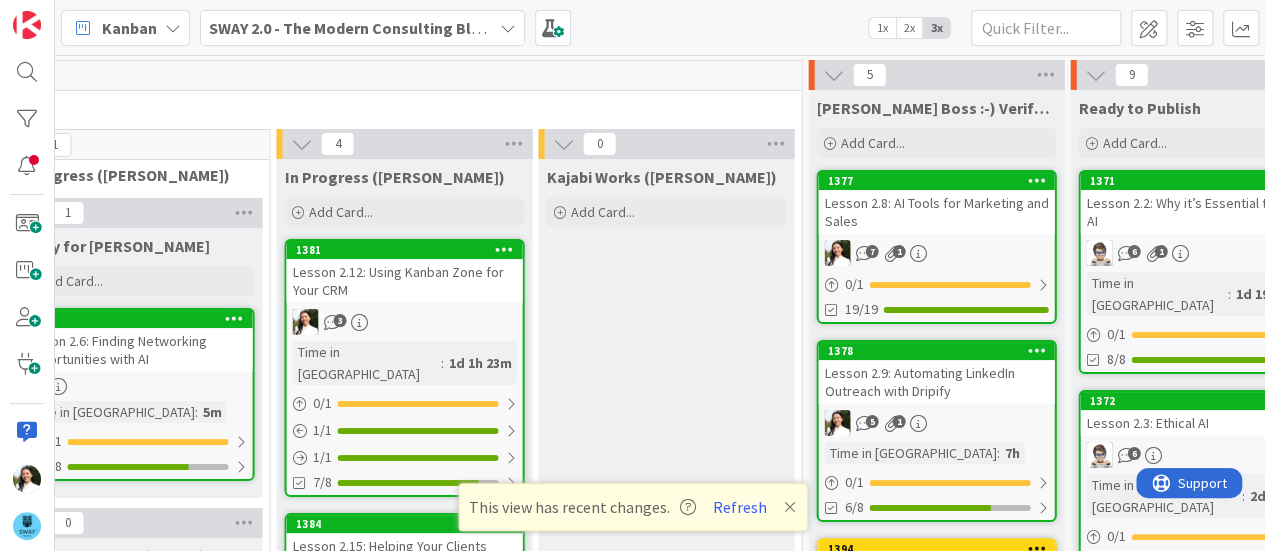 click on "Lesson 2.12: Using Kanban Zone for Your CRM" at bounding box center [404, 281] 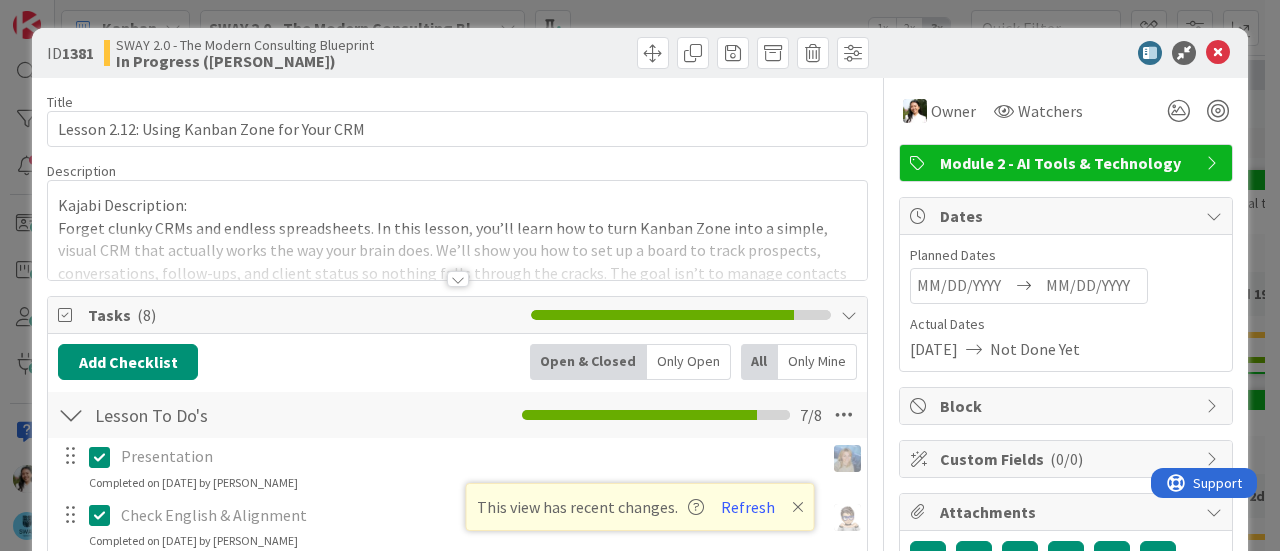 scroll, scrollTop: 0, scrollLeft: 0, axis: both 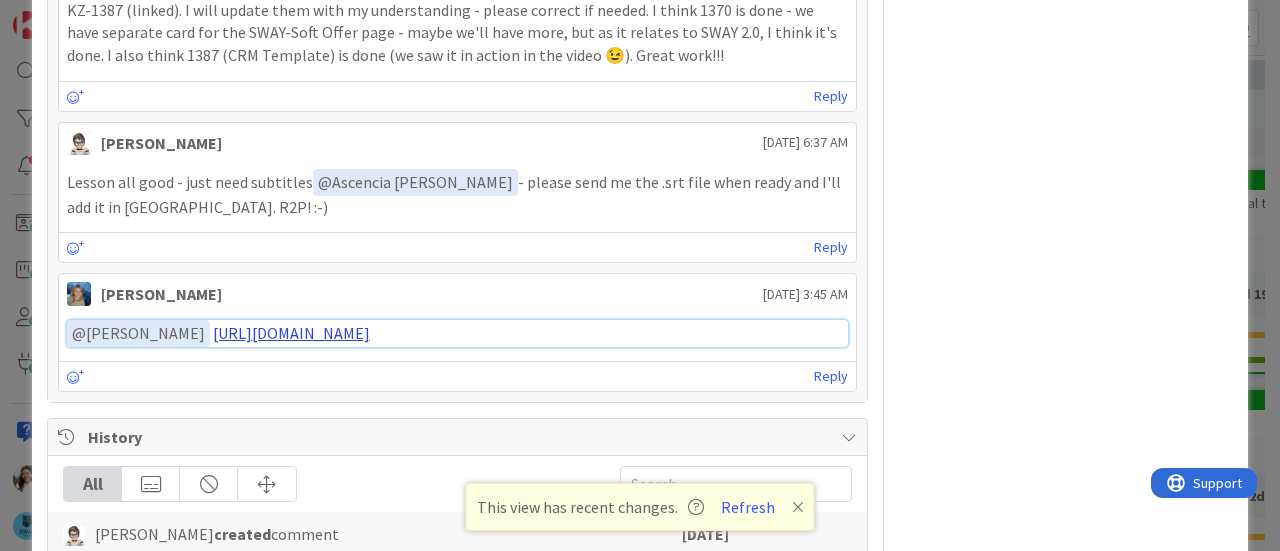 click on "https://www.veed.io/view/71862650-83f2-44af-856c-5d96dca19bf4?panel=share" at bounding box center [291, 333] 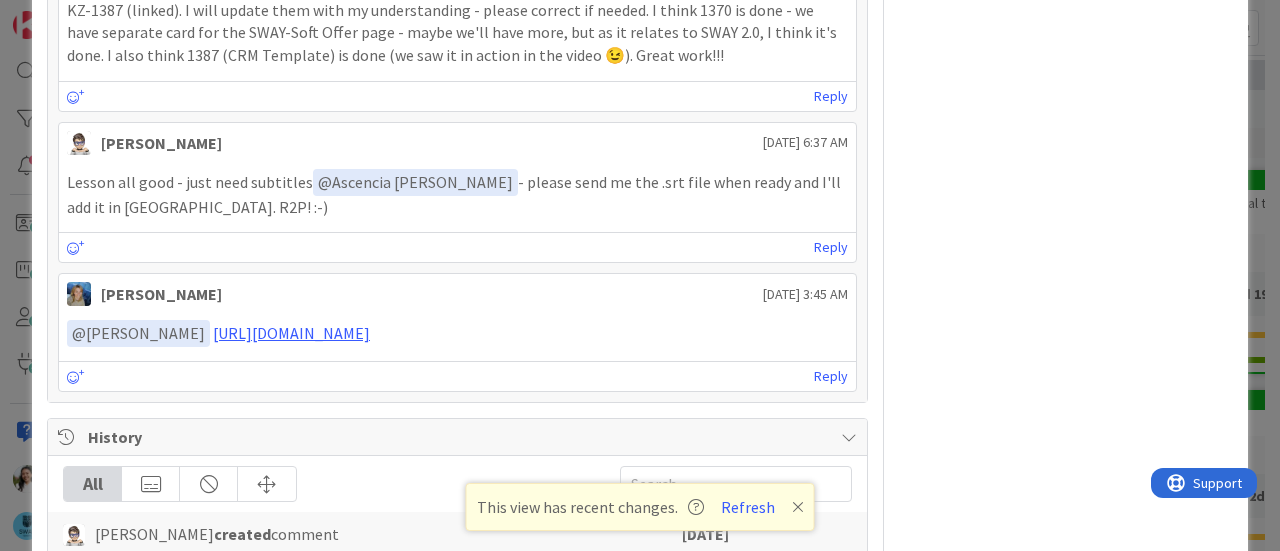 click on "ID  1381 SWAY 2.0 - The Modern Consulting Blueprint In Progress  (Fike) Title 43 / 128 Lesson 2.12: Using Kanban Zone for Your CRM Description Ascencia Fike Komala joined  9 m ago Kajabi Description: Forget clunky CRMs and endless spreadsheets. In this lesson, you’ll learn how to turn Kanban Zone into a simple, visual CRM that actually works the way your brain does. We’ll show you how to set up a board to track prospects, conversations, follow-ups, and client status so nothing falls through the cracks. The goal isn’t to manage contacts it’s to build real relationships, close aligned deals, and stay focused on value. CRM, the SWAY Way. Materials: Kanban Zone CRM Template Kanban Zone Trial License (Single User) Note : For additional help using the tool, visit Kanban Zone’s Training Library; The lesson focuses on strategic use, not rather than mechanics. The official training library covers features in depth. Dependency : 10-Week License Single User  and  SWAY Template Lesson Detail Owner Watchers ( 8" at bounding box center (640, 275) 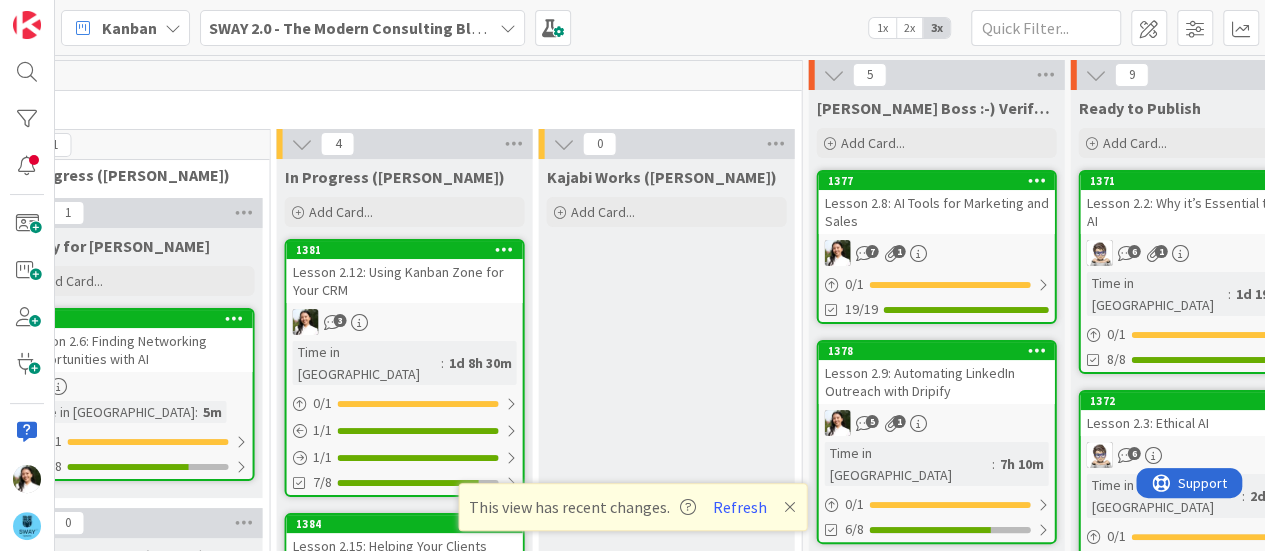 scroll, scrollTop: 0, scrollLeft: 0, axis: both 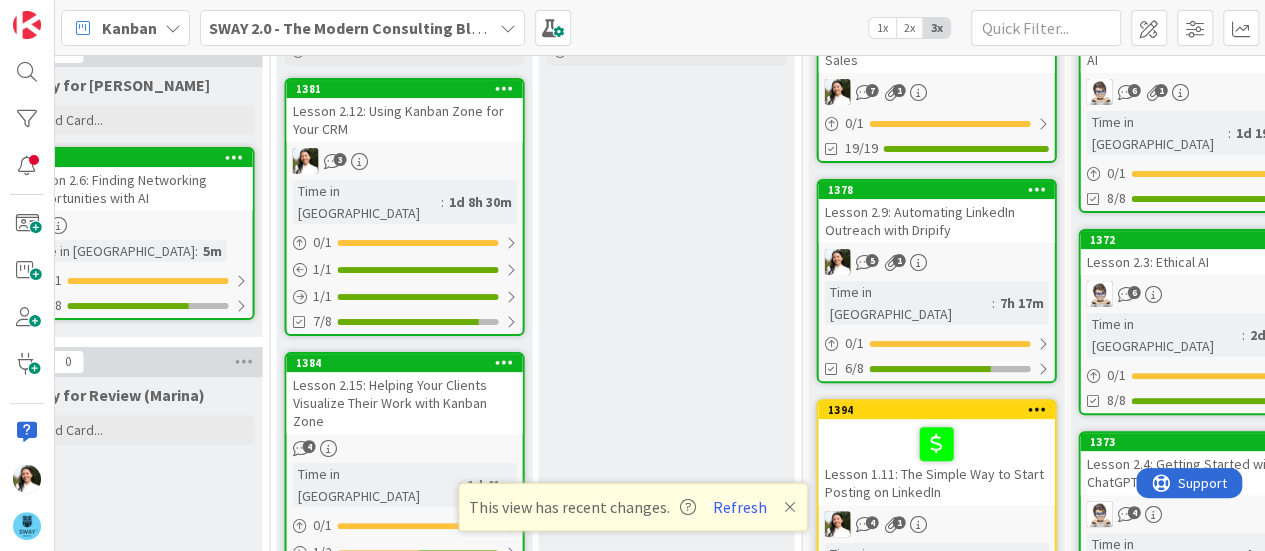 click on "Lesson 2.12: Using Kanban Zone for Your CRM" at bounding box center [404, 120] 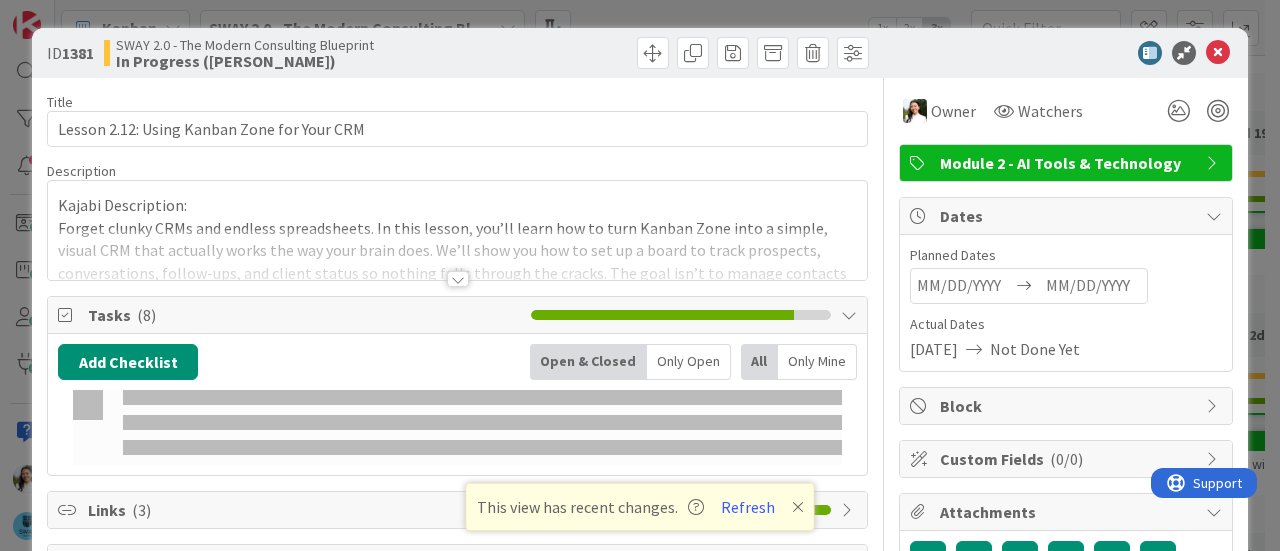 scroll, scrollTop: 0, scrollLeft: 0, axis: both 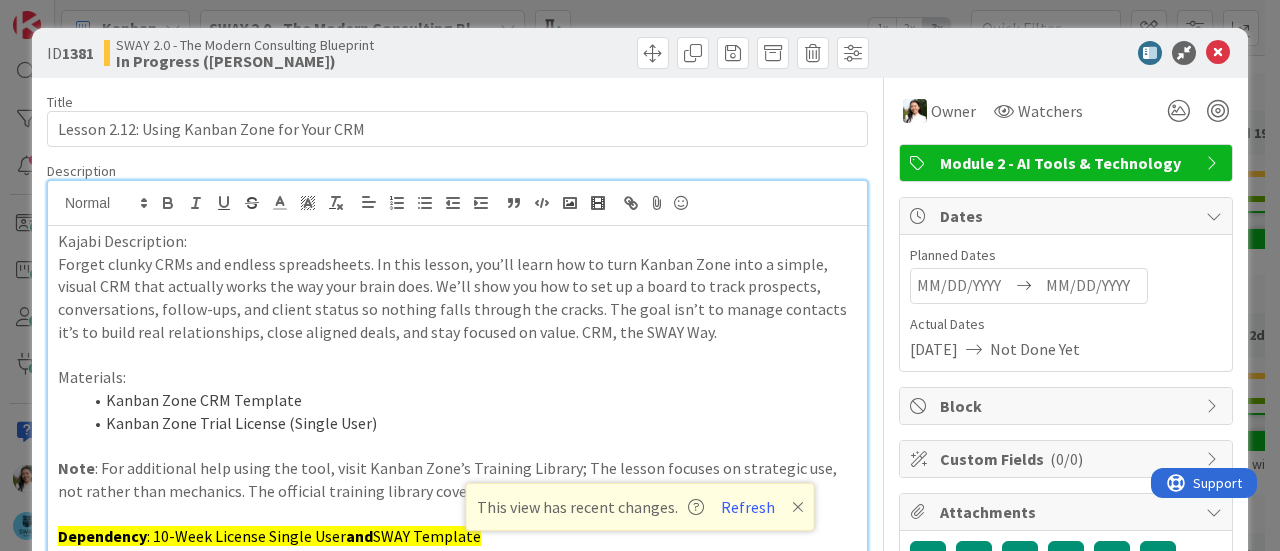 click on "Kajabi Description: Forget clunky CRMs and endless spreadsheets. In this lesson, you’ll learn how to turn Kanban Zone into a simple, visual CRM that actually works the way your brain does. We’ll show you how to set up a board to track prospects, conversations, follow-ups, and client status so nothing falls through the cracks. The goal isn’t to manage contacts it’s to build real relationships, close aligned deals, and stay focused on value. CRM, the SWAY Way. Materials: Kanban Zone CRM Template Kanban Zone Trial License (Single User) Note : For additional help using the tool, visit Kanban Zone’s Training Library; The lesson focuses on strategic use, not rather than mechanics. The official training library covers features in depth. Dependency : 10-Week License Single User  and  SWAY Template Lesson Detail" at bounding box center [457, 397] 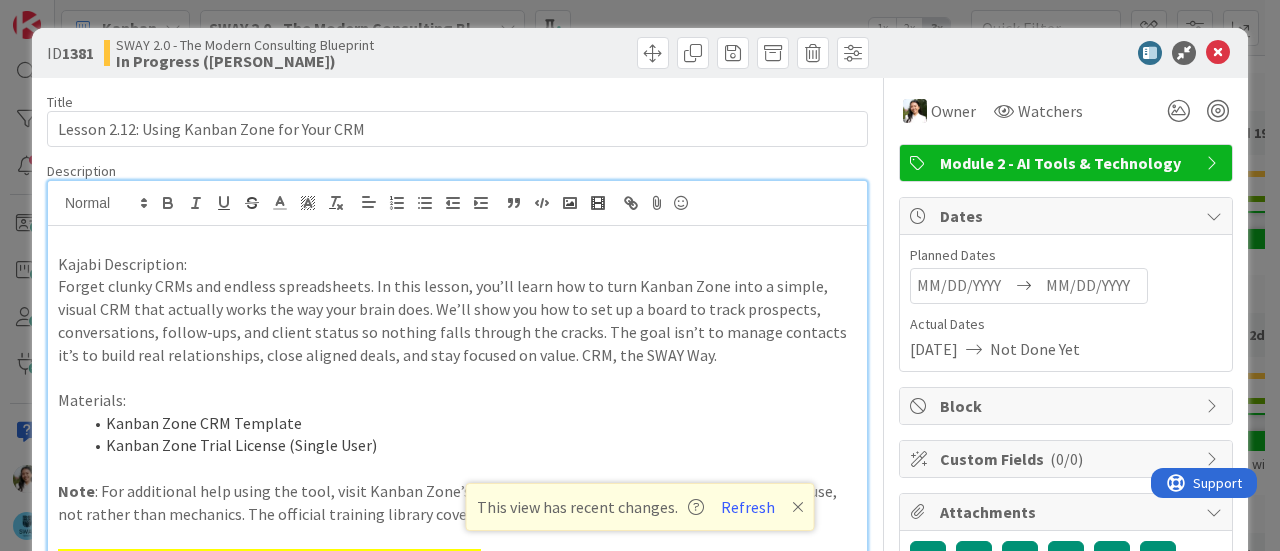 type 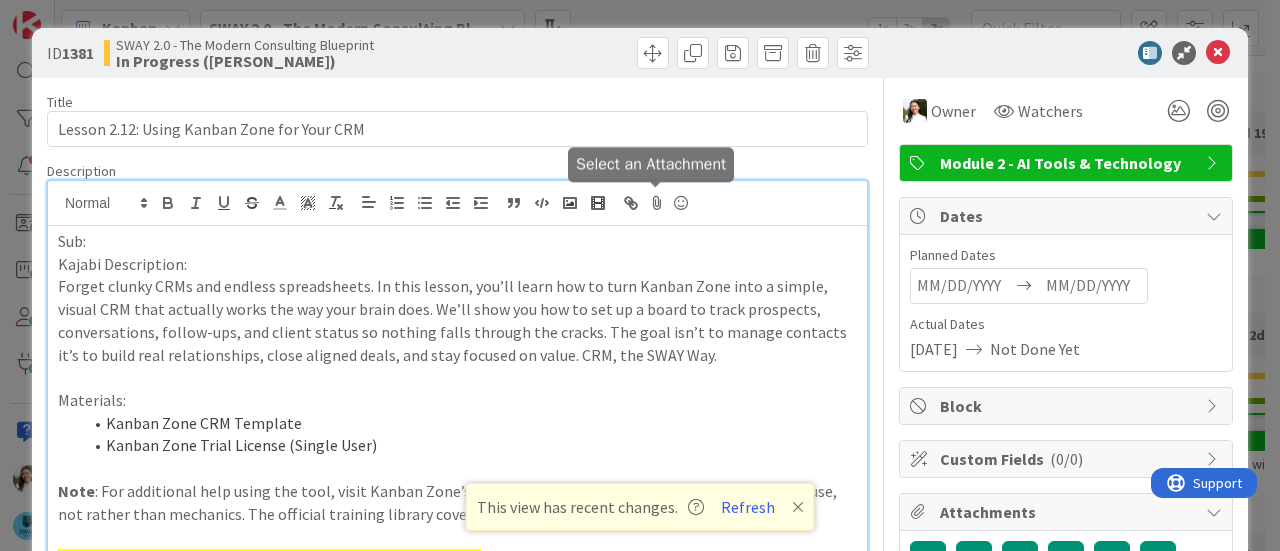 click at bounding box center [657, 203] 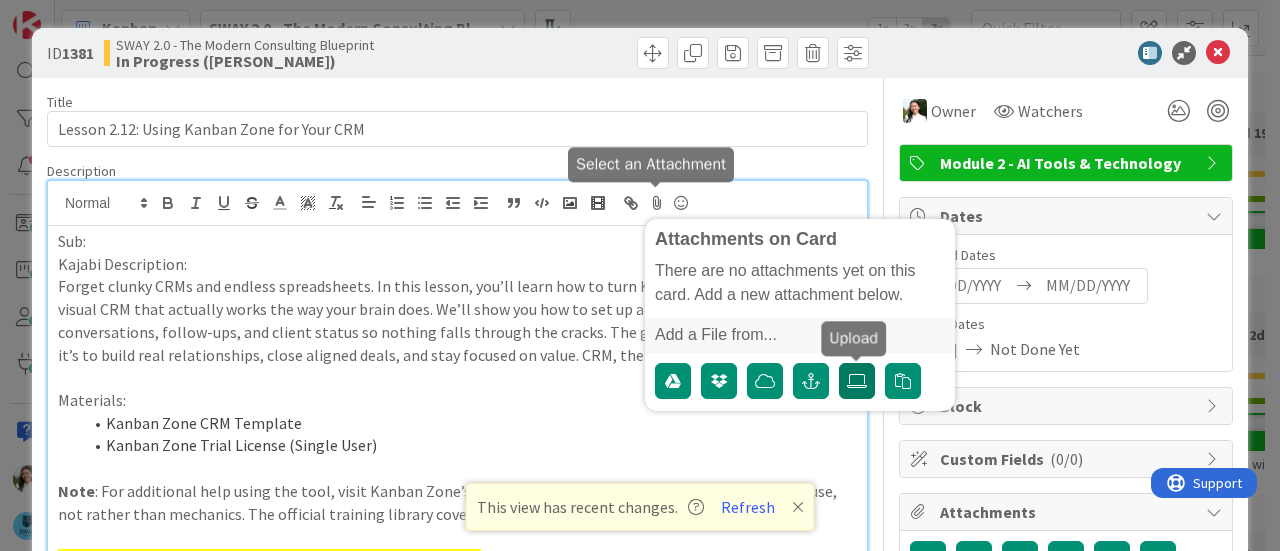 click at bounding box center [857, 381] 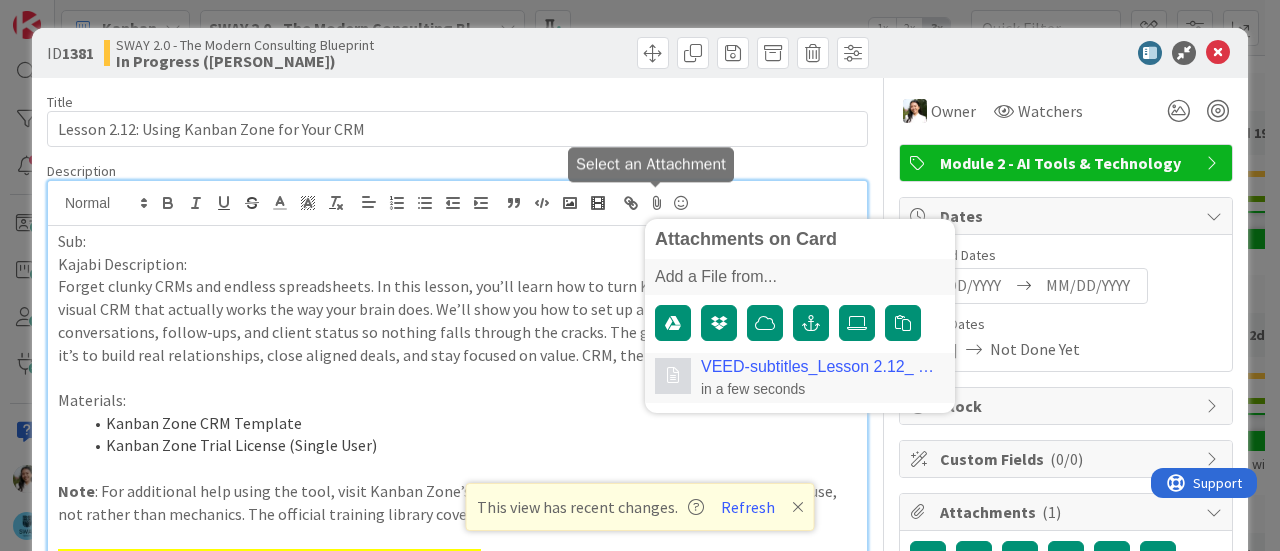 click on "VEED-subtitles_Lesson 2.12_ Using Kanban Zone for Your CRM_en-US.srt" at bounding box center [818, 367] 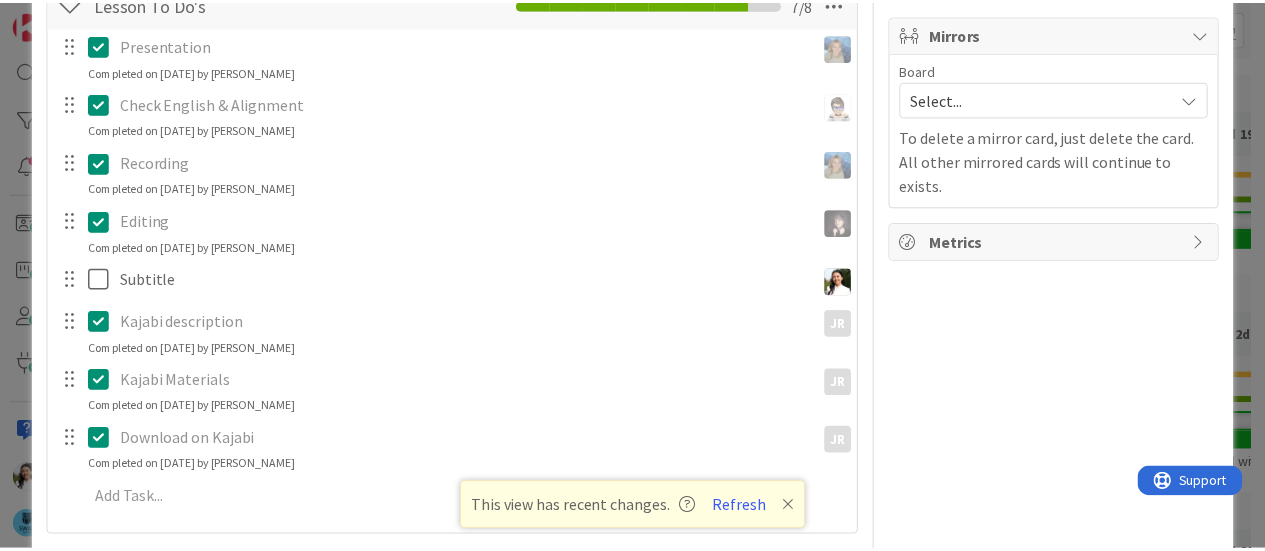 scroll, scrollTop: 803, scrollLeft: 0, axis: vertical 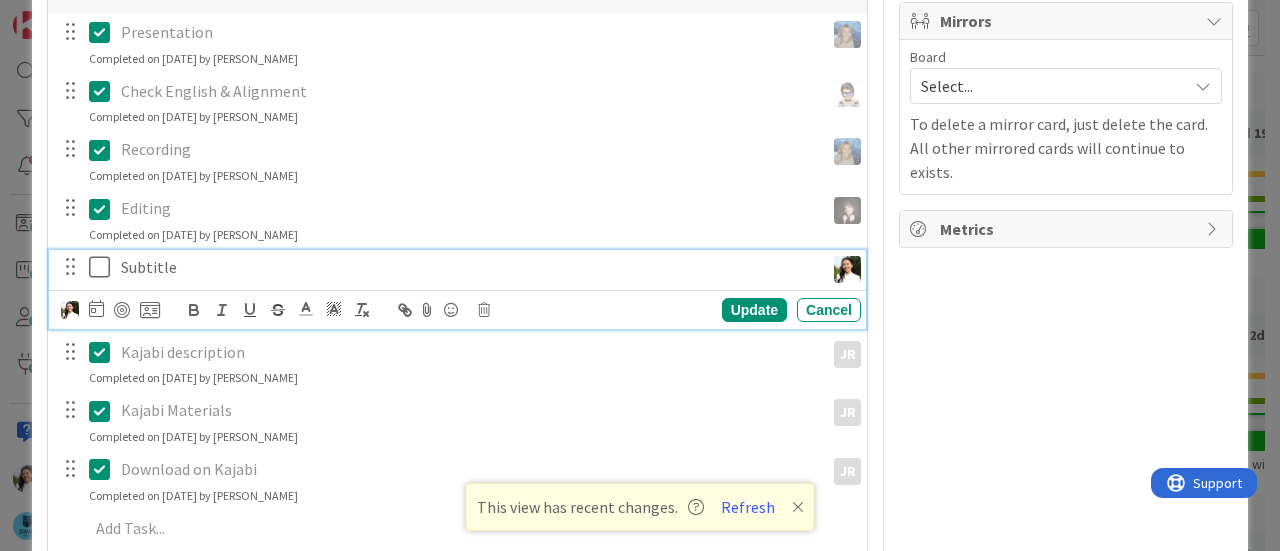 click at bounding box center (104, 267) 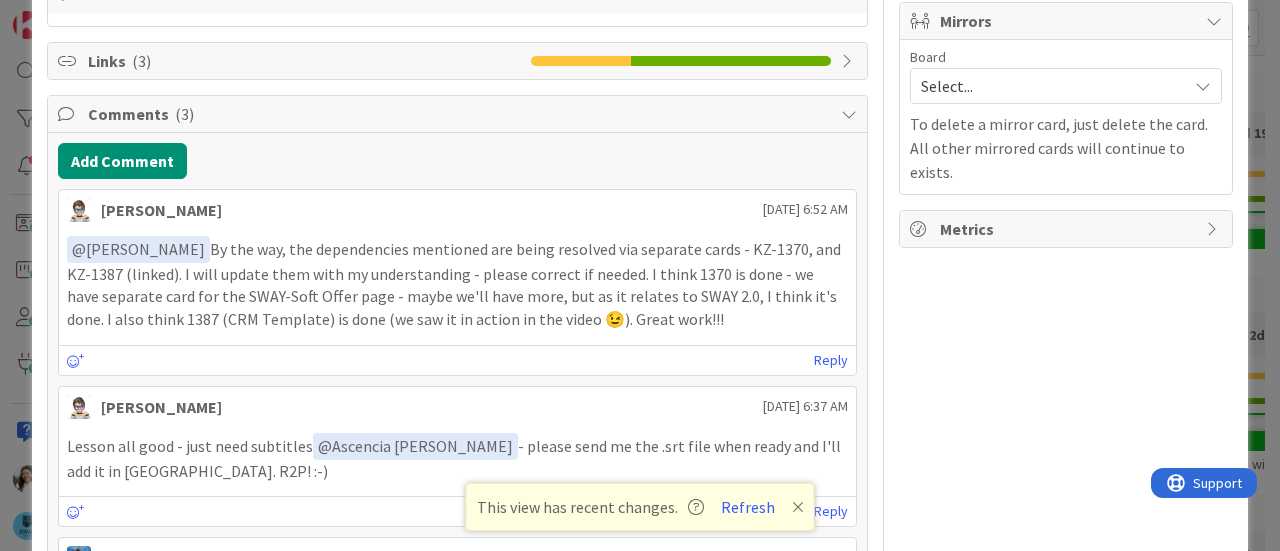 click on "ID  1381 SWAY 2.0 - The Modern Consulting Blueprint In Progress  (Fike) Title 43 / 128 Lesson 2.12: Using Kanban Zone for Your CRM Description Ascencia Fike Komala just joined Attachments on Card Add a File from... VEED-subtitles_Lesson 2.12_ Using Kanban Zone for Your CRM_en-US.srt in a few seconds Sub:  ﻿ VEED-subtitles_Lesson 2.12_ Using Kanban Zone for Your CRM_en-US.srt ﻿   Kajabi Description: Forget clunky CRMs and endless spreadsheets. In this lesson, you’ll learn how to turn Kanban Zone into a simple, visual CRM that actually works the way your brain does. We’ll show you how to set up a board to track prospects, conversations, follow-ups, and client status so nothing falls through the cracks. The goal isn’t to manage contacts it’s to build real relationships, close aligned deals, and stay focused on value. CRM, the SWAY Way. Materials: Kanban Zone CRM Template Kanban Zone Trial License (Single User) Note Dependency : 10-Week License Single User  and  SWAY Template Lesson Detail Owner Tasks" at bounding box center (640, 275) 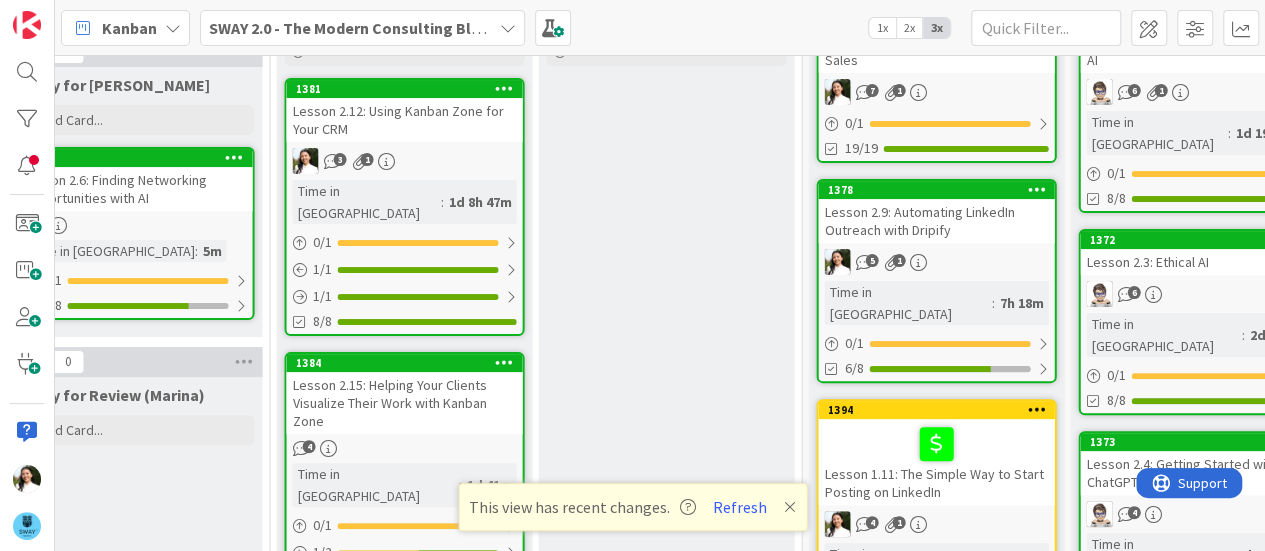 scroll, scrollTop: 0, scrollLeft: 0, axis: both 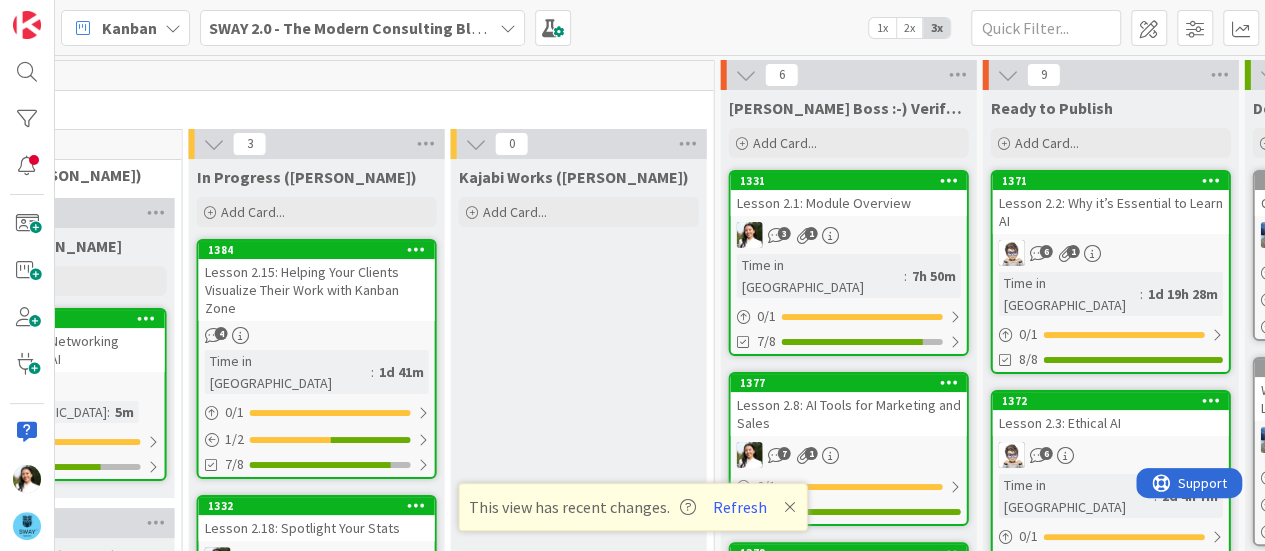 click on "Lesson 2.15: Helping Your Clients Visualize Their Work with Kanban Zone" at bounding box center (317, 290) 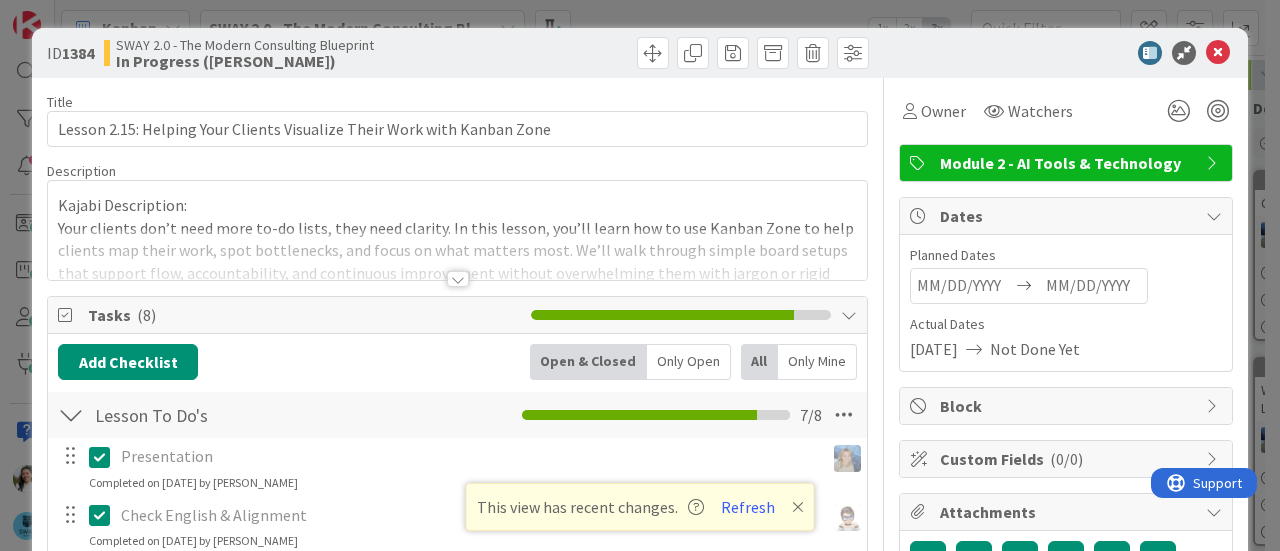 scroll, scrollTop: 0, scrollLeft: 0, axis: both 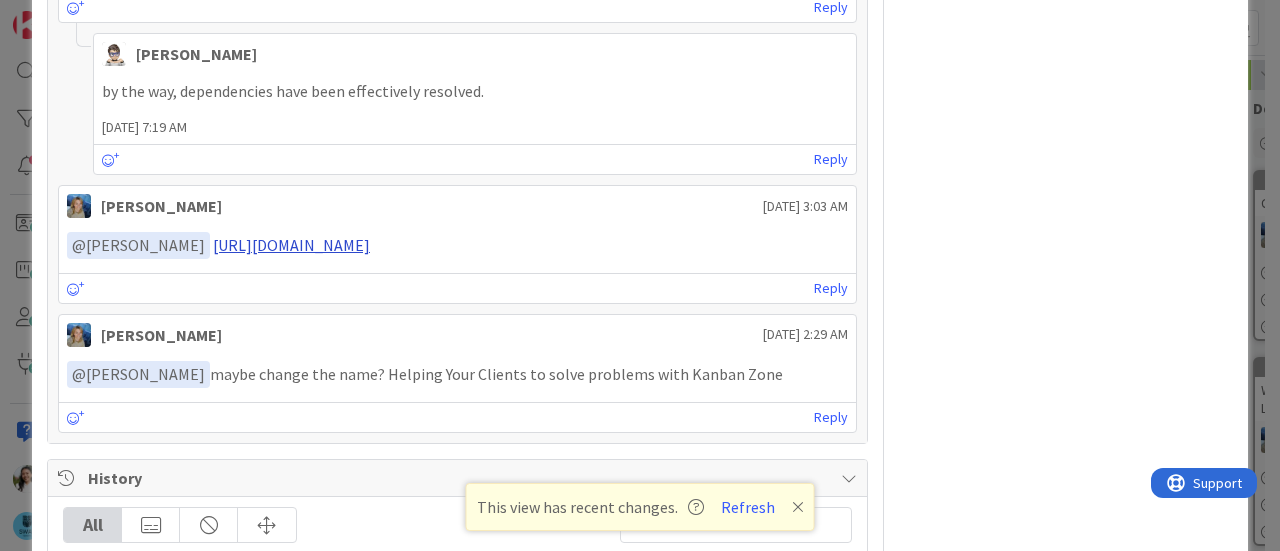 click on "﻿ @ Tana Parker ﻿   https://www.veed.io/view/88f5ad10-751a-48ee-a27b-117e9087d406?panel=share" at bounding box center [457, 245] 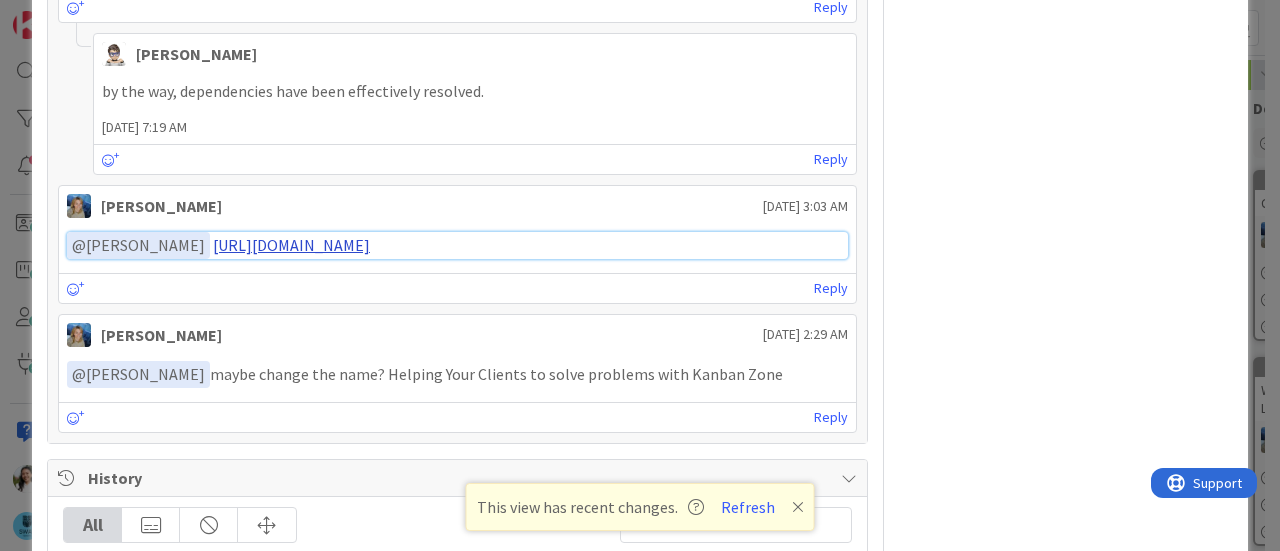 click on "https://www.veed.io/view/88f5ad10-751a-48ee-a27b-117e9087d406?panel=share" at bounding box center [291, 245] 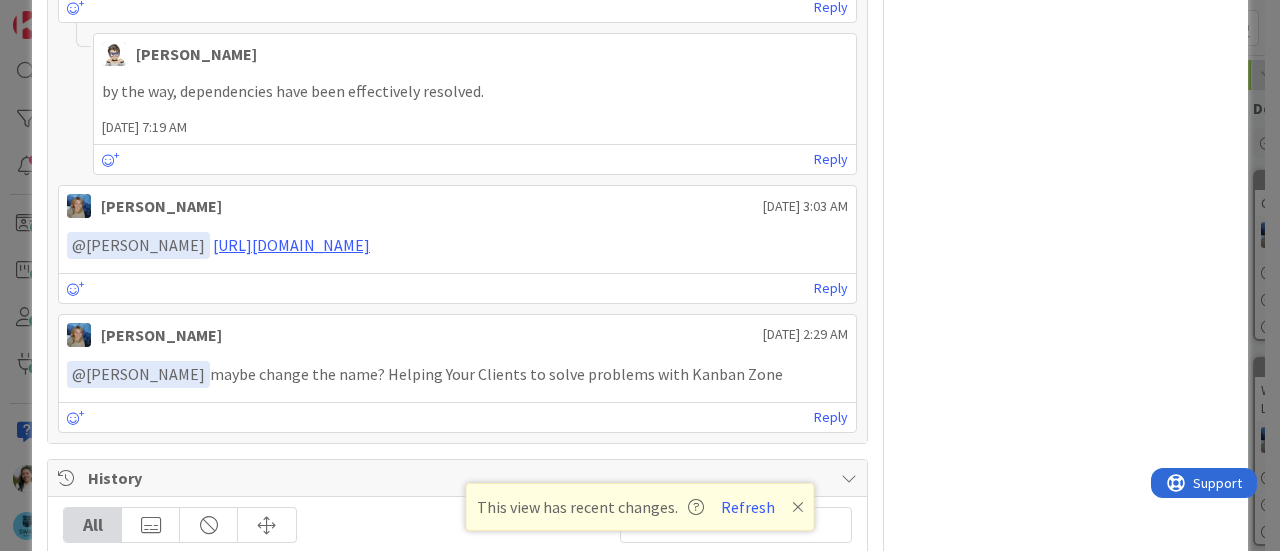 click on "ID  1384 SWAY 2.0 - The Modern Consulting Blueprint In Progress  (Fike) Title 71 / 128 Lesson 2.15: Helping Your Clients Visualize Their Work with Kanban Zone Description Ascencia Fike Komala joined  2 m ago Kajabi Description: Your clients don’t need more to-do lists, they need clarity. In this lesson, you’ll learn how to use Kanban Zone to help clients map their work, spot bottlenecks, and focus on what matters most. We’ll walk through simple board setups that support flow, accountability, and continuous improvement without overwhelming them with jargon or rigid frameworks. Whether they’re solo operators or small teams, this visual approach helps them see progress and feel momentum. Materials: Kanban Zone SWAY Business Template Kanban Zone Trial License (Single User) Note : For additional help using the tool, visit Kanban Zone’s Training Library; The lesson focuses on strategic use, not rather than mechanics. The official training library covers features in depth. Dependency and  SWAY Template ( 8" at bounding box center [640, 275] 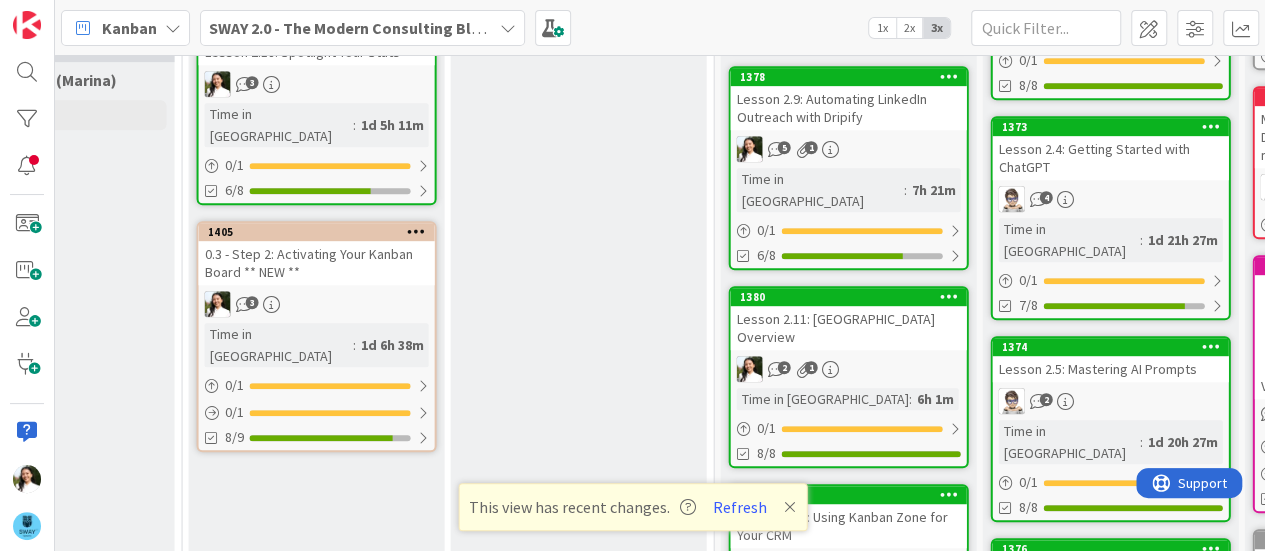 scroll, scrollTop: 0, scrollLeft: 0, axis: both 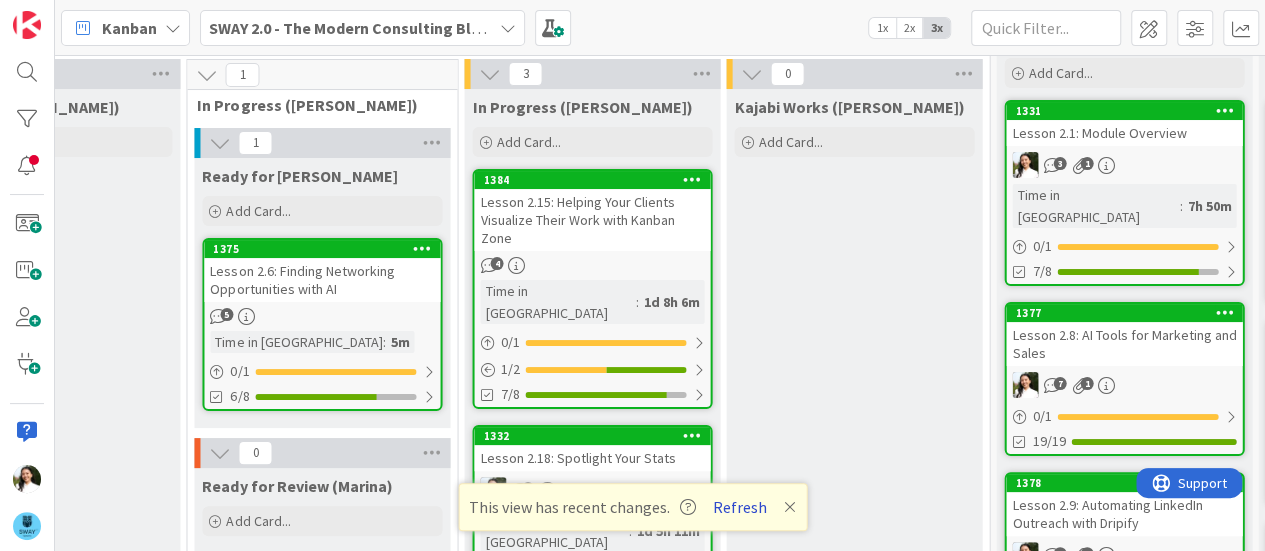 click on "Refresh" at bounding box center [740, 507] 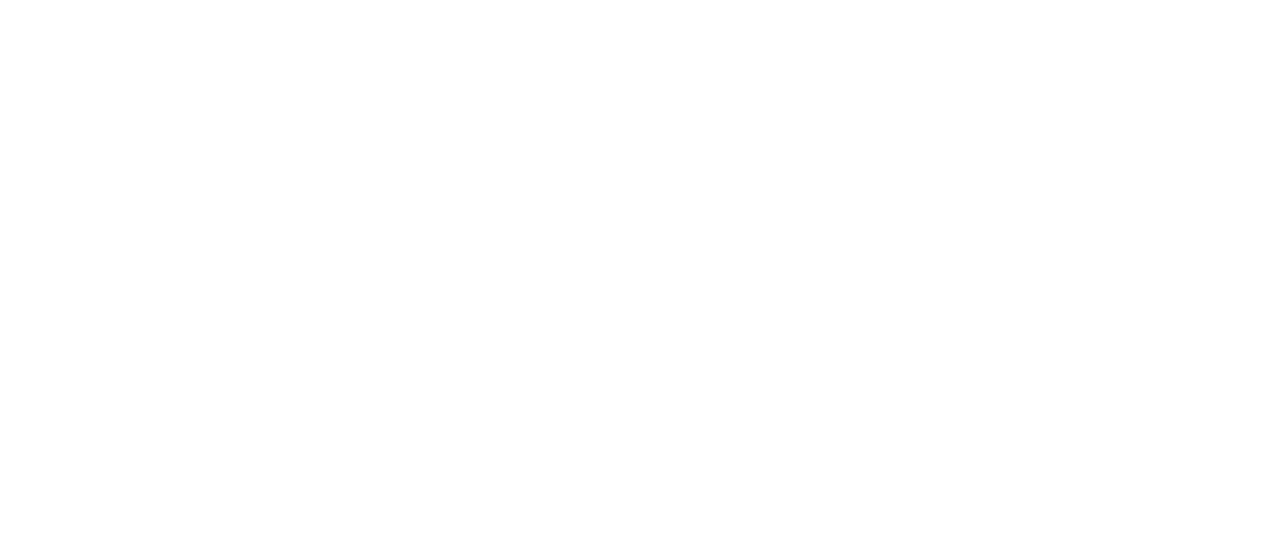scroll, scrollTop: 0, scrollLeft: 0, axis: both 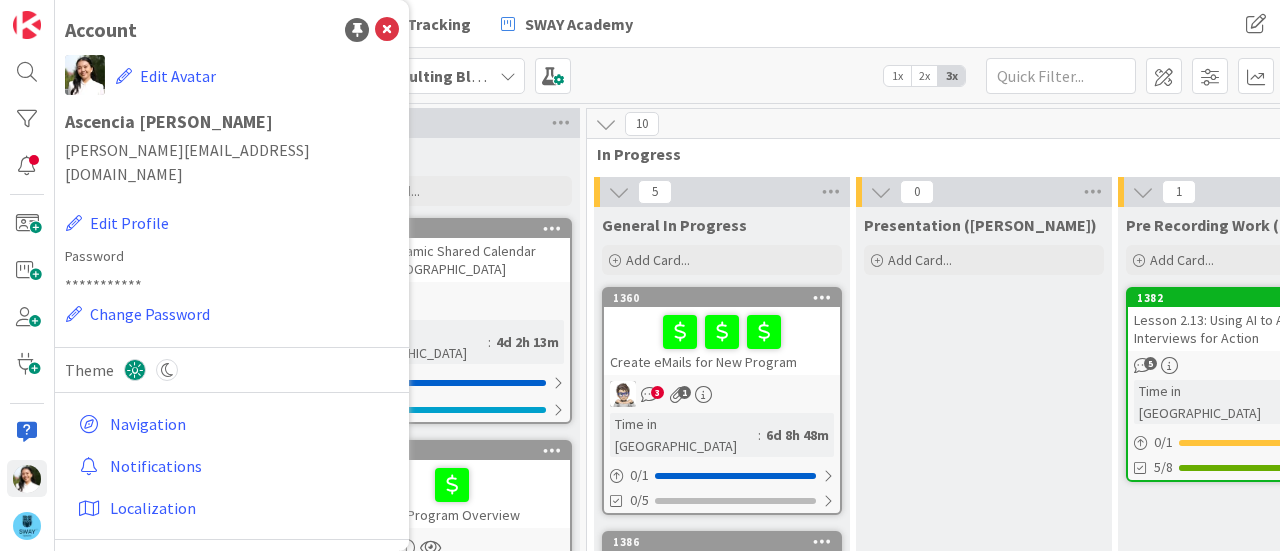 click at bounding box center (387, 30) 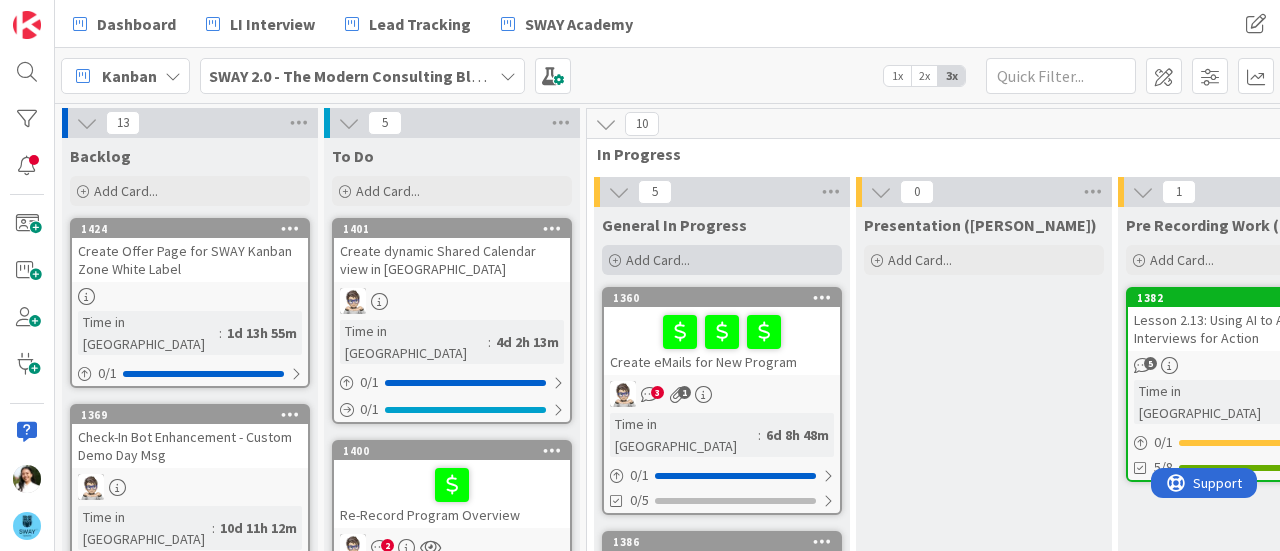 scroll, scrollTop: 0, scrollLeft: 0, axis: both 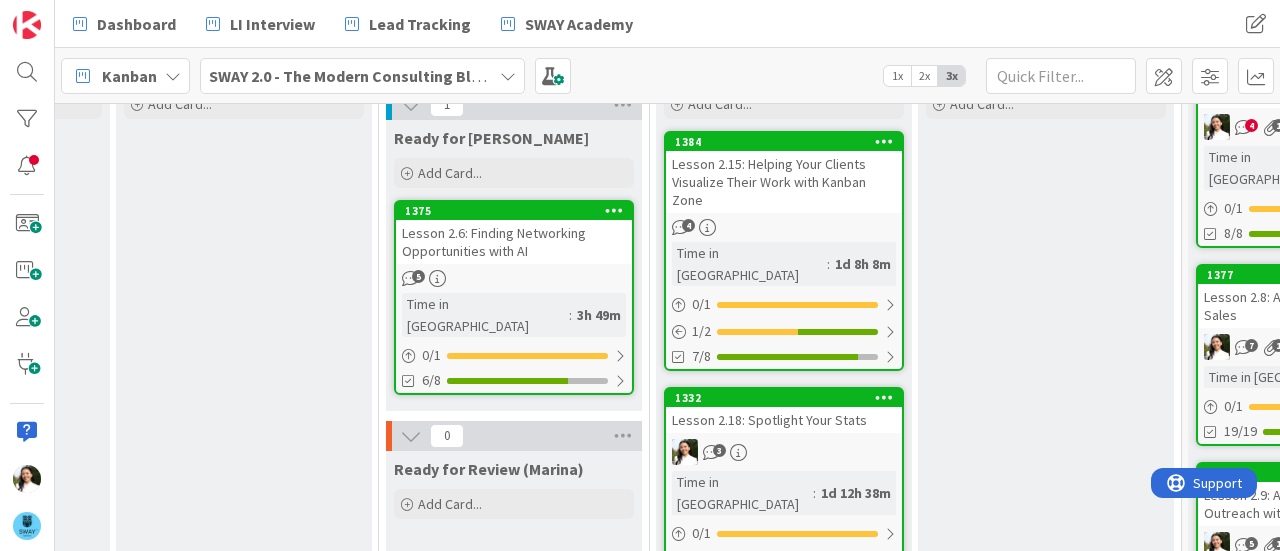 click on "Lesson 2.18: Spotlight Your Stats" at bounding box center [784, 420] 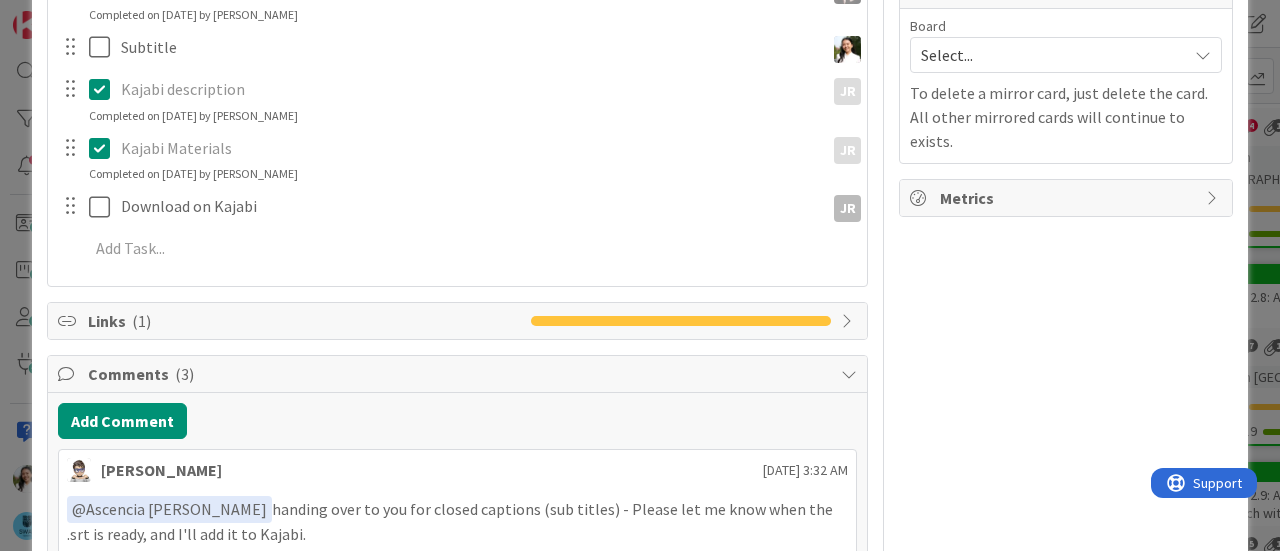 scroll, scrollTop: 0, scrollLeft: 0, axis: both 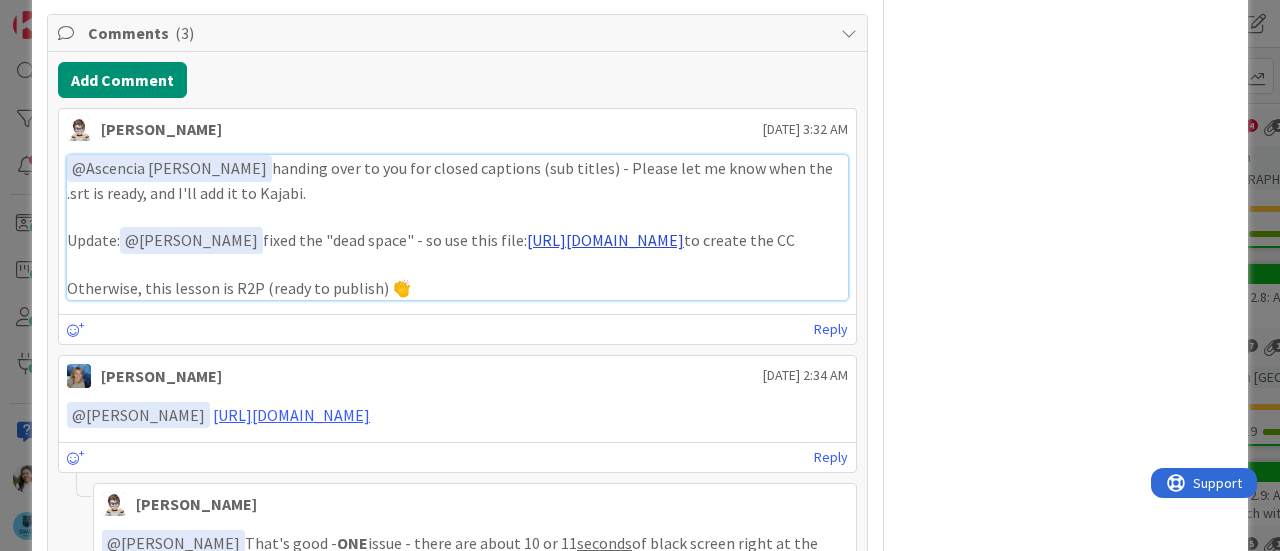 click on "https://www.veed.io/view/f347f18a-2a6a-4f7d-8cdd-0ff9bd14f087?panel=share" at bounding box center (605, 240) 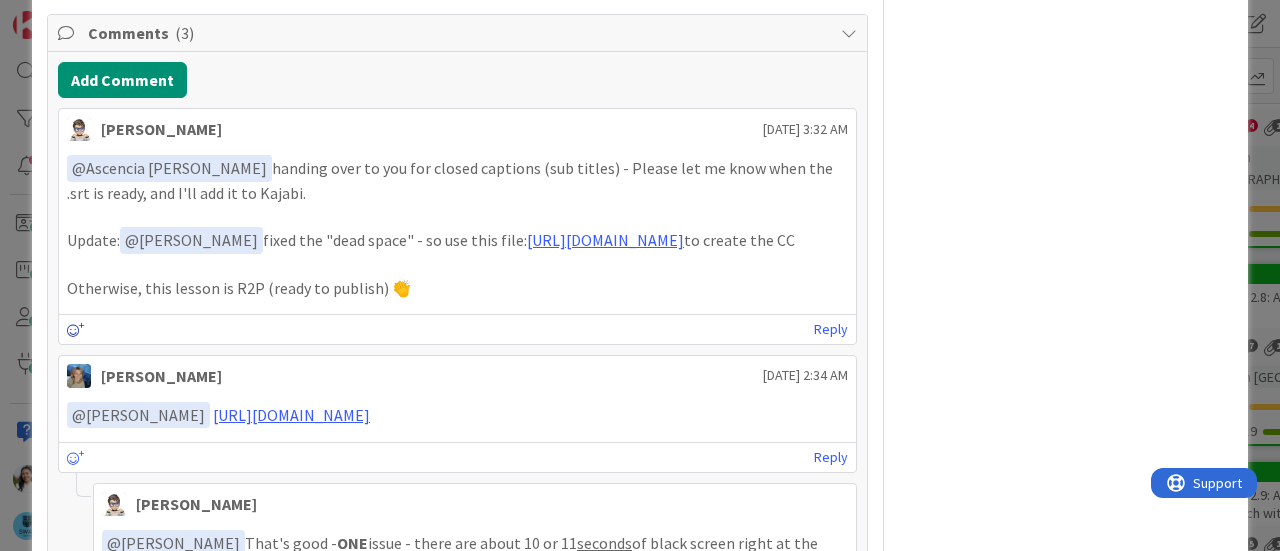 click at bounding box center (76, 330) 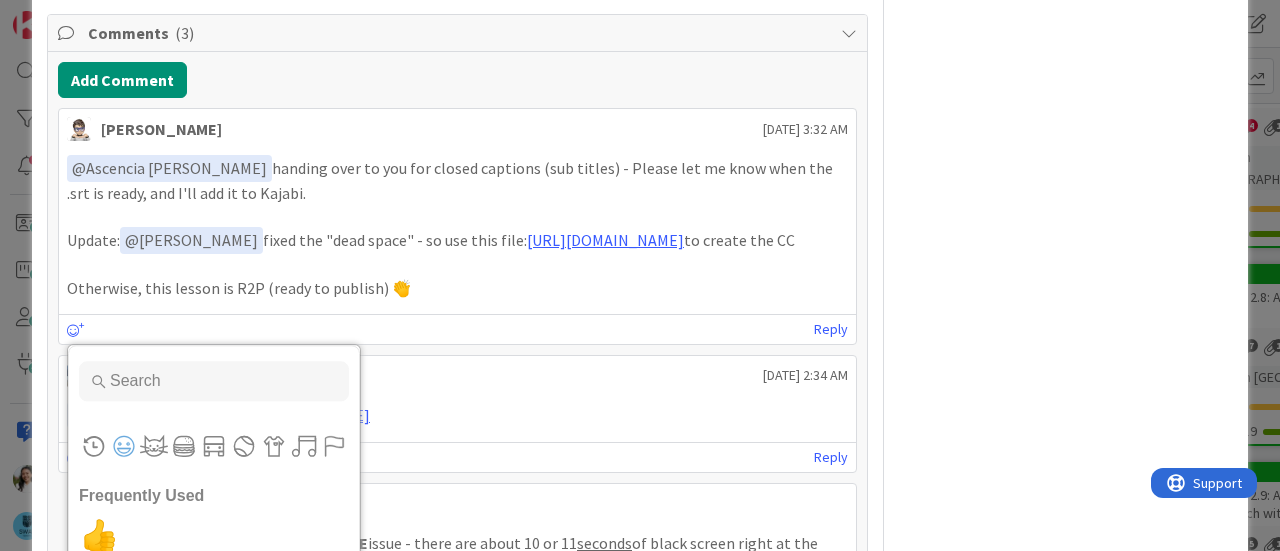 scroll, scrollTop: 1083, scrollLeft: 0, axis: vertical 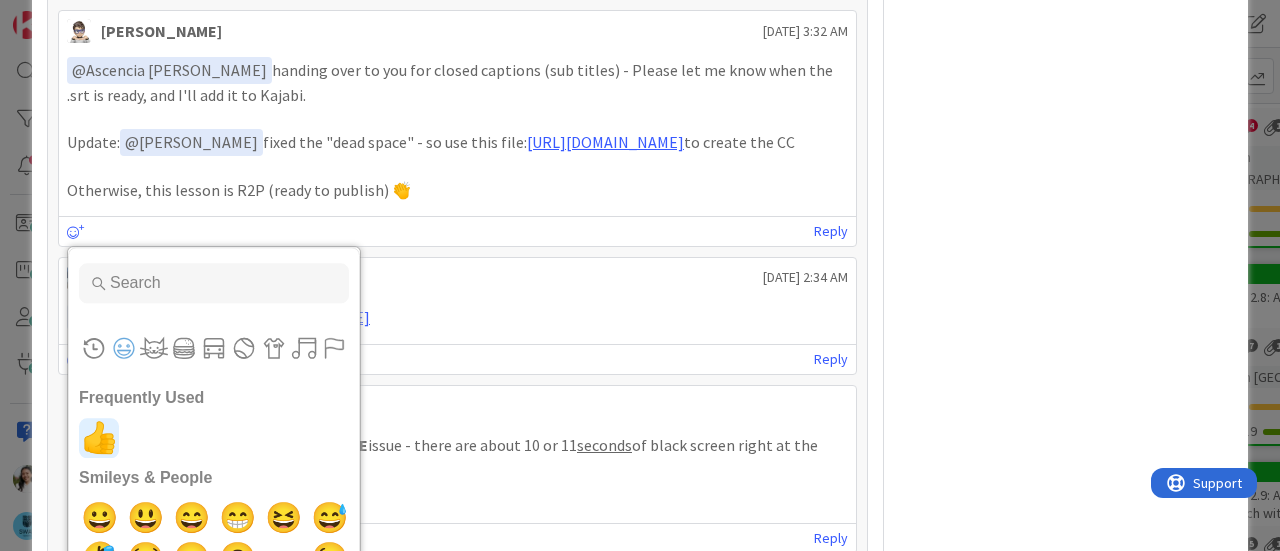 click on "👍" at bounding box center [99, 438] 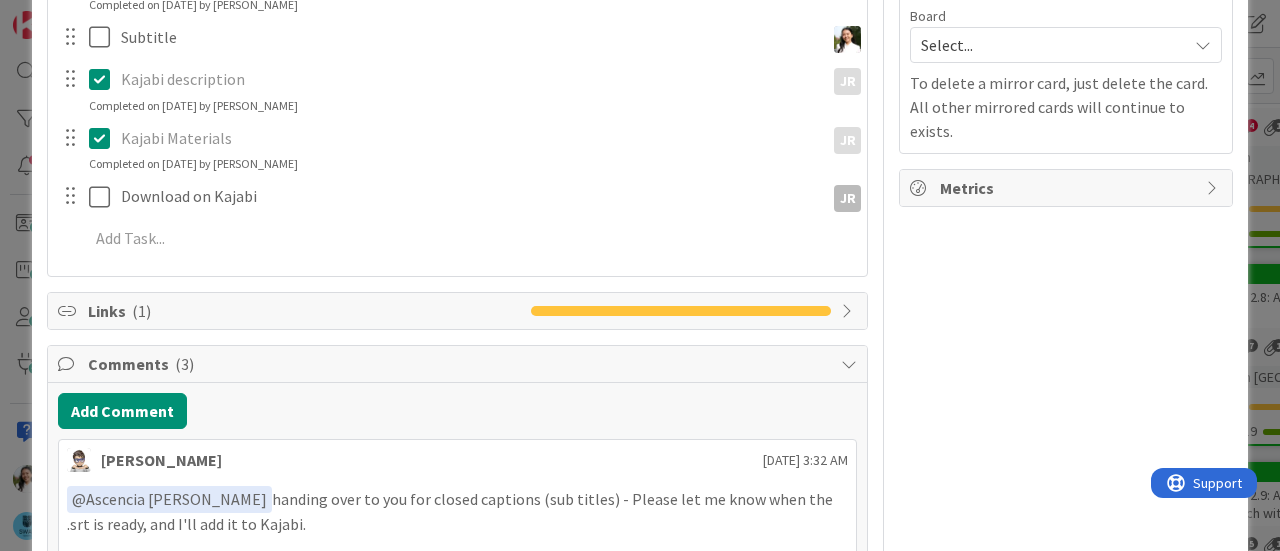 scroll, scrollTop: 783, scrollLeft: 0, axis: vertical 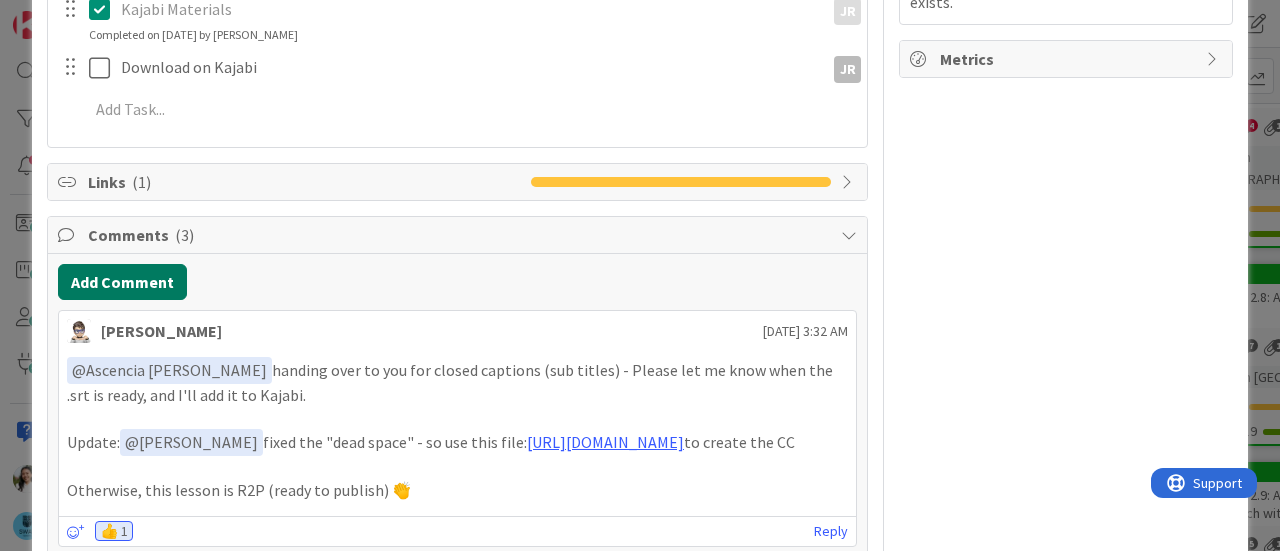 click on "Add Comment" at bounding box center (122, 282) 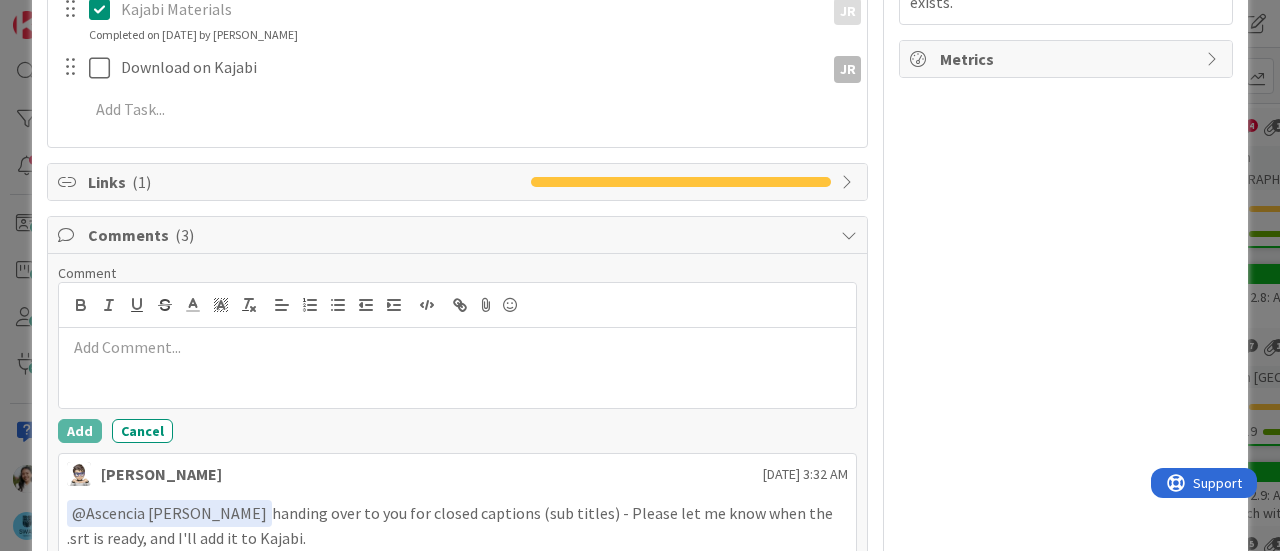 type 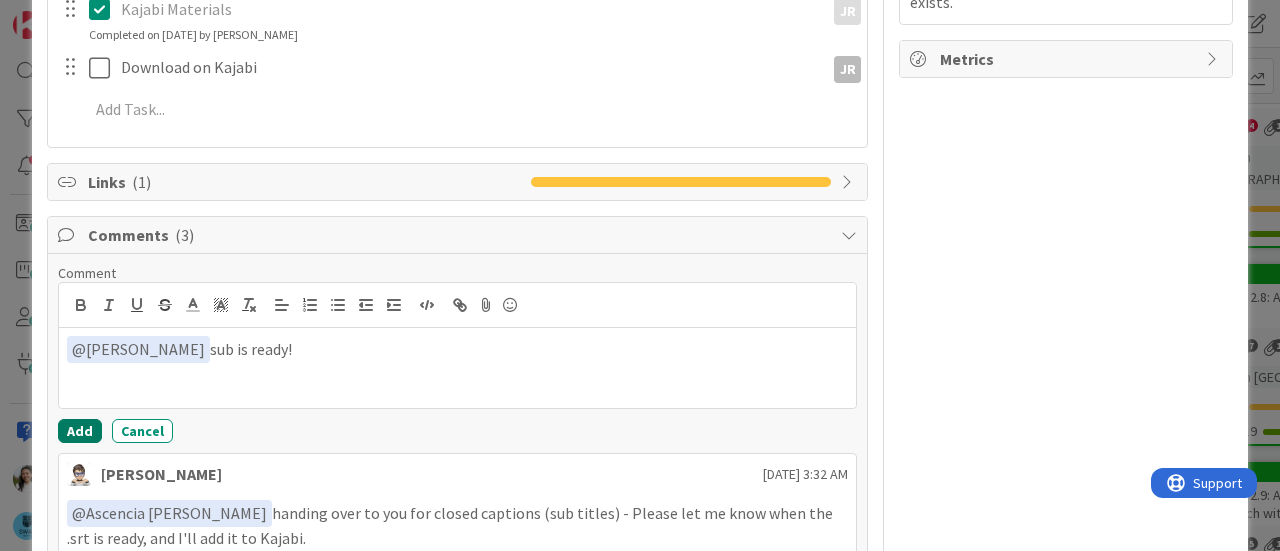 click on "Add" at bounding box center [80, 431] 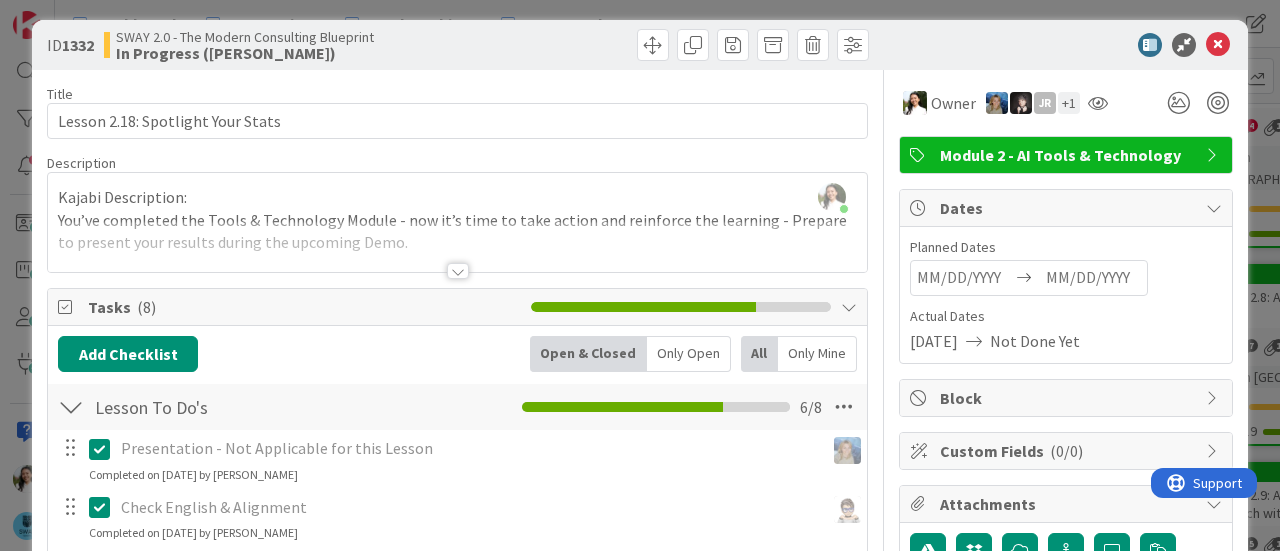 scroll, scrollTop: 1, scrollLeft: 0, axis: vertical 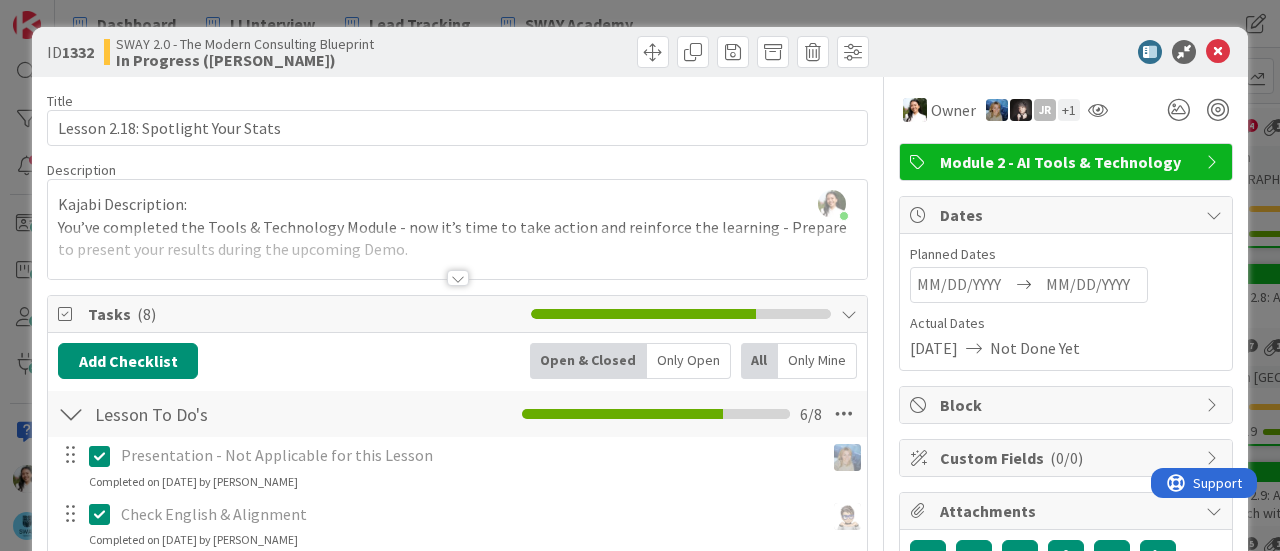 click on "Ascencia Fike Komala joined  25 m ago Kajabi Description: You’ve completed the Tools & Technology Module - now it’s time to take action and reinforce the learning - Prepare to present your results during the upcoming Demo. Materials: Demo Checklist Lesson Detail" at bounding box center [457, 229] 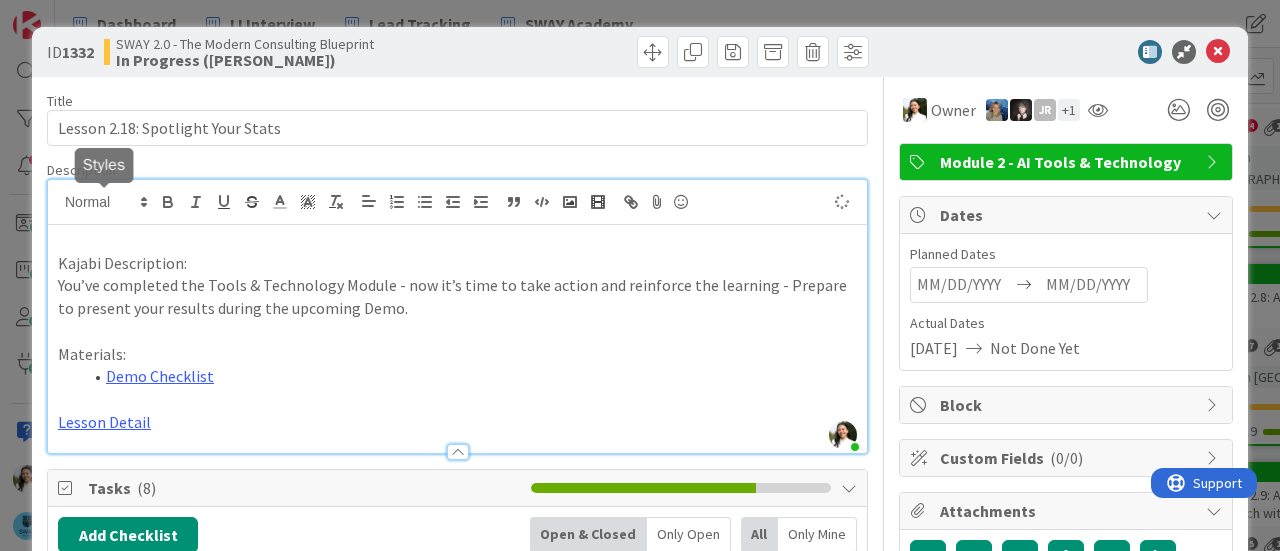 type 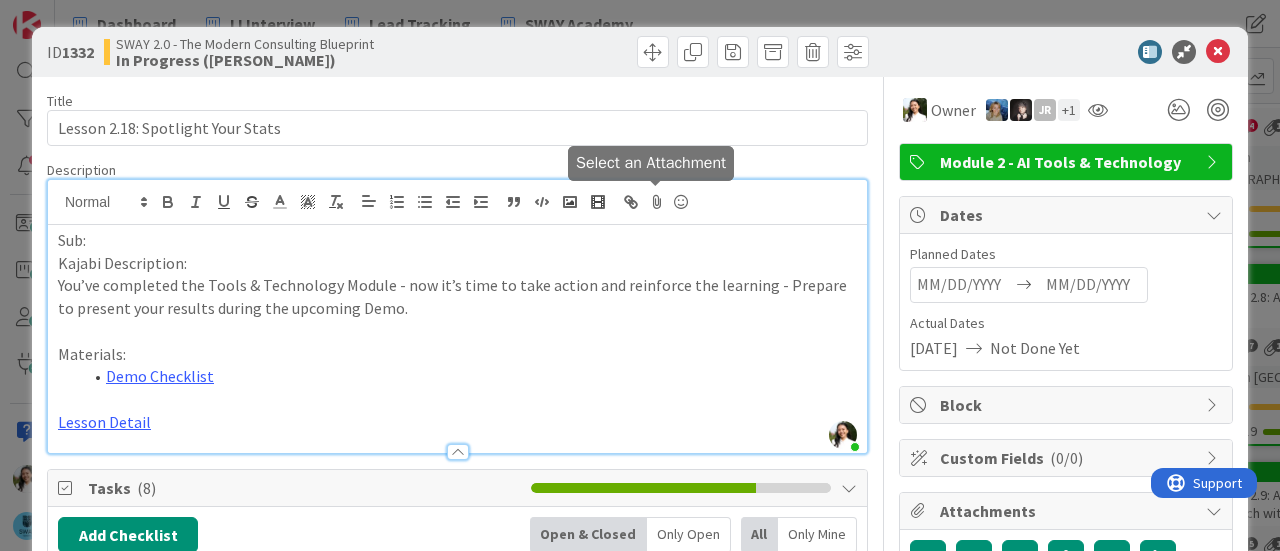 click at bounding box center (657, 202) 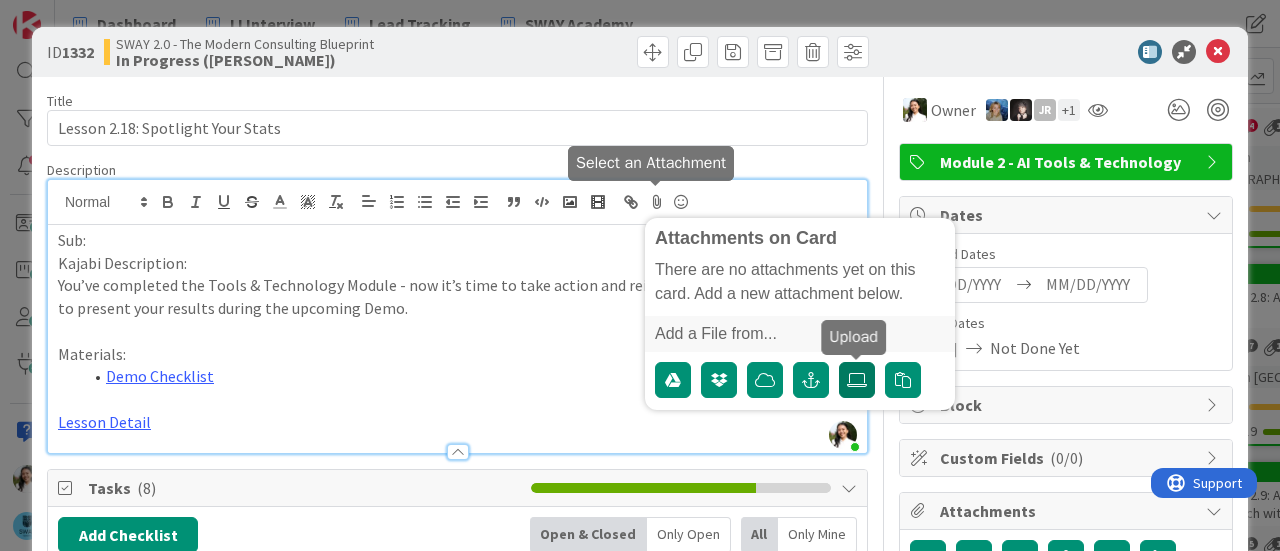 click at bounding box center [857, 380] 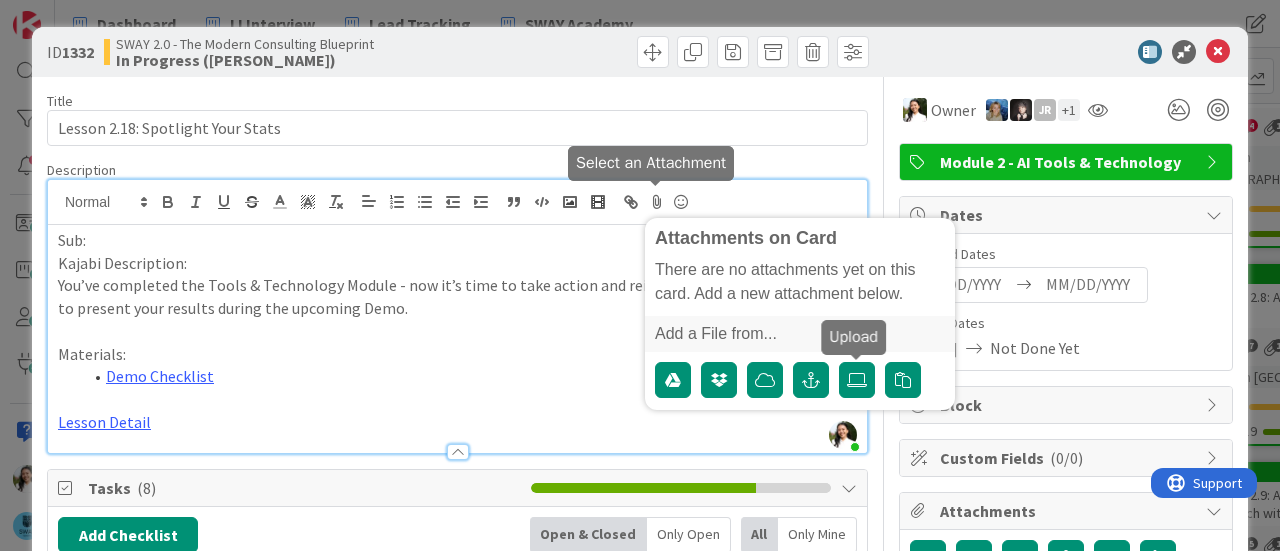 click on "ID  1332 SWAY 2.0 - The Modern Consulting Blueprint In Progress  (Fike) Title 33 / 128 Lesson 2.18: Spotlight Your Stats Description Ascencia Fike Komala joined  25 m ago Attachments on Card There are no attachments yet on this card. Add a new attachment below. Add a File from... Sub:  Kajabi Description: You’ve completed the Tools & Technology Module - now it’s time to take action and reinforce the learning - Prepare to present your results during the upcoming Demo. Materials: Demo Checklist Lesson Detail Owner JR + 1 Module 2 - AI Tools & Technology Tasks ( 8 ) Add Checklist Open & Closed Only Open All Only Mine Lesson To Do's Checklist Name 14 / 64 Lesson To Do's 6 / 8 Presentation - Not Applicable for this Lesson Navigate forward to interact with the calendar and select a date. Press the question mark key to get the keyboard shortcuts for changing dates. Update Cancel Completed on 06/27/2025 by Tana Parker Check English & Alignment Update Cancel Completed on 06/27/2025 by Tana Parker Recording Update" at bounding box center (640, 275) 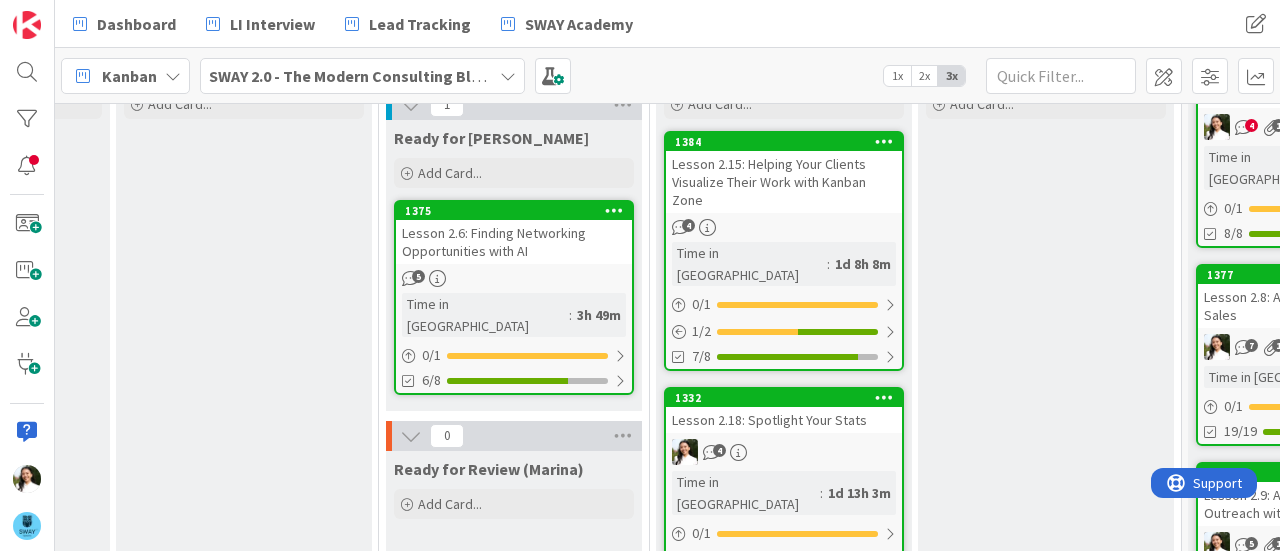 scroll, scrollTop: 0, scrollLeft: 0, axis: both 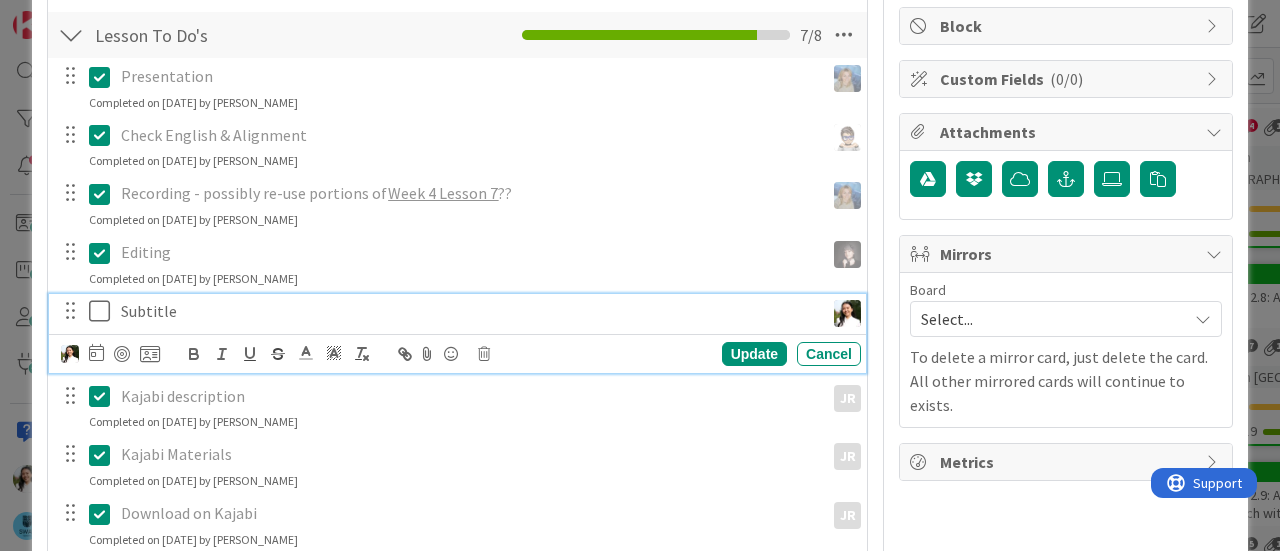 click at bounding box center [104, 311] 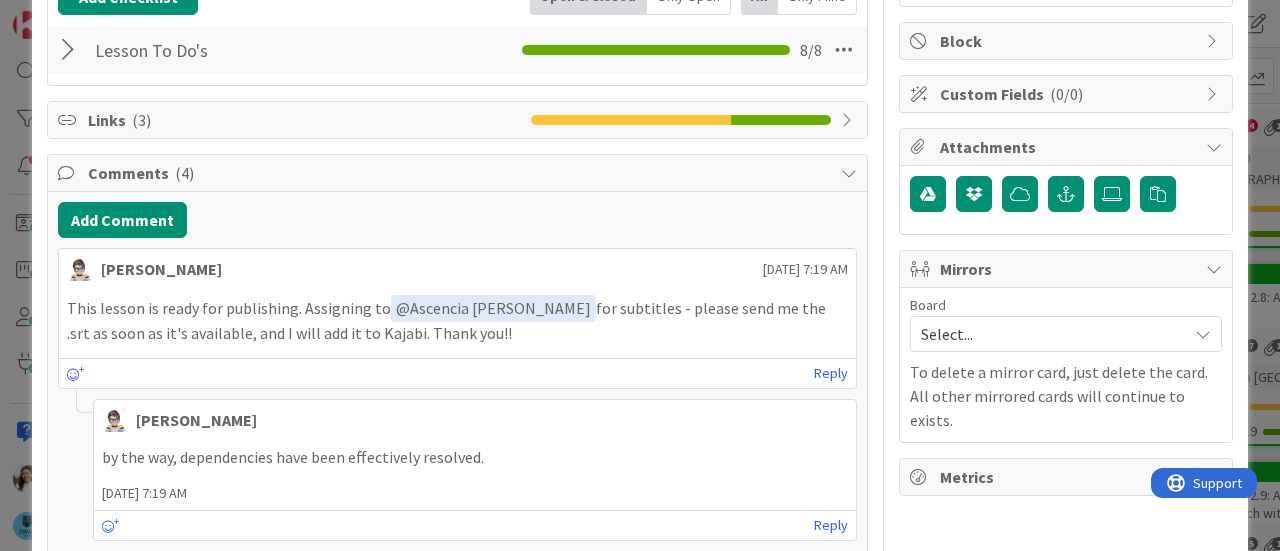 scroll, scrollTop: 362, scrollLeft: 0, axis: vertical 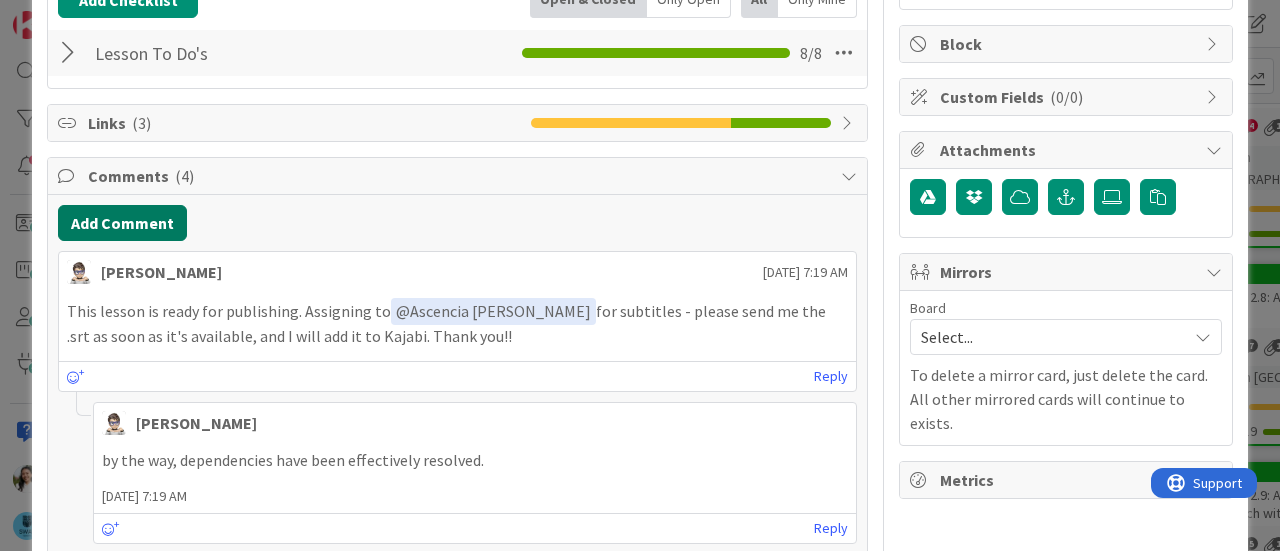 click on "Add Comment" at bounding box center [122, 223] 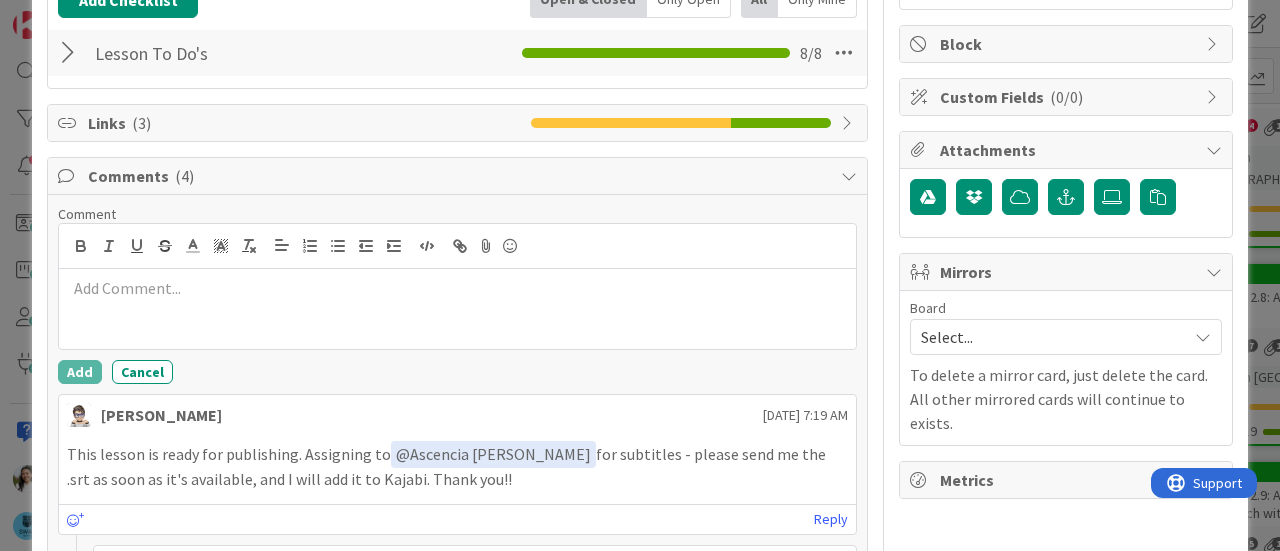 type 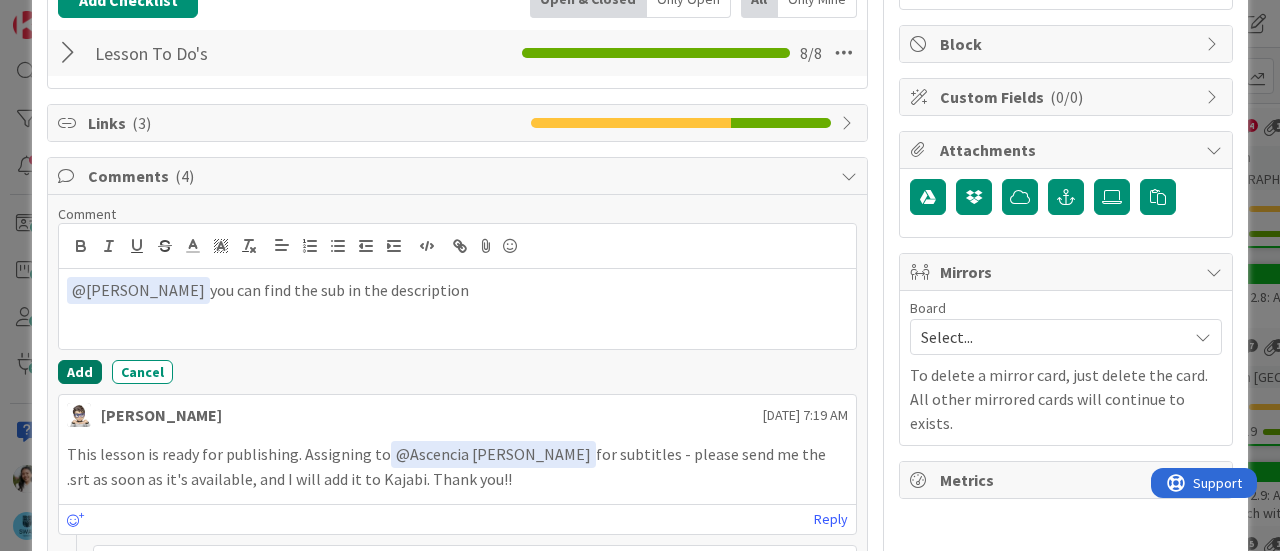 click on "Add" at bounding box center (80, 372) 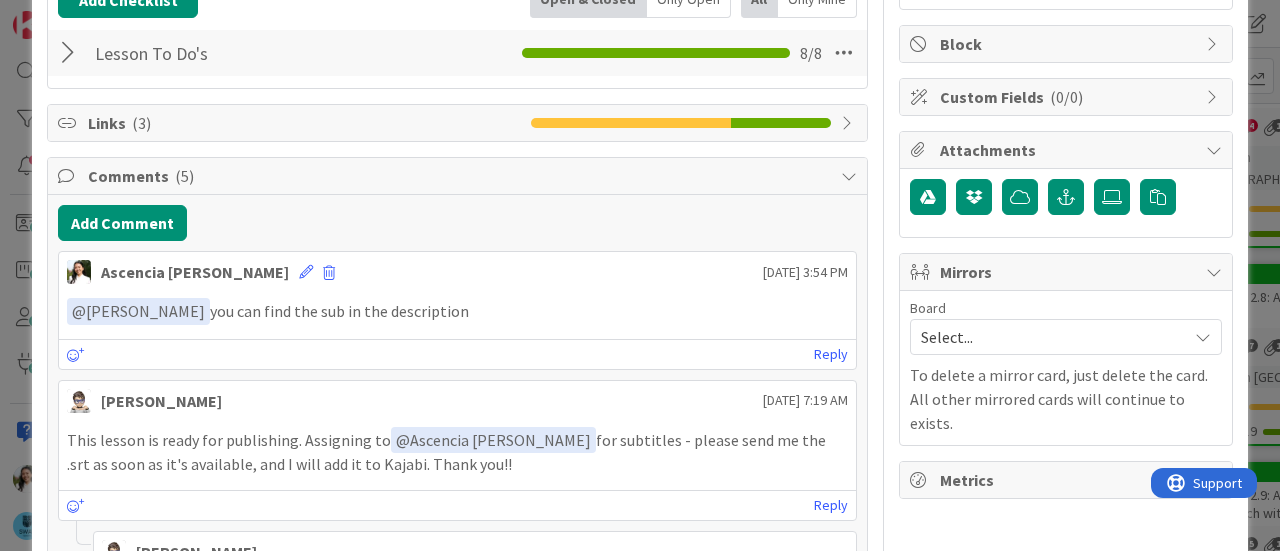 scroll, scrollTop: 0, scrollLeft: 0, axis: both 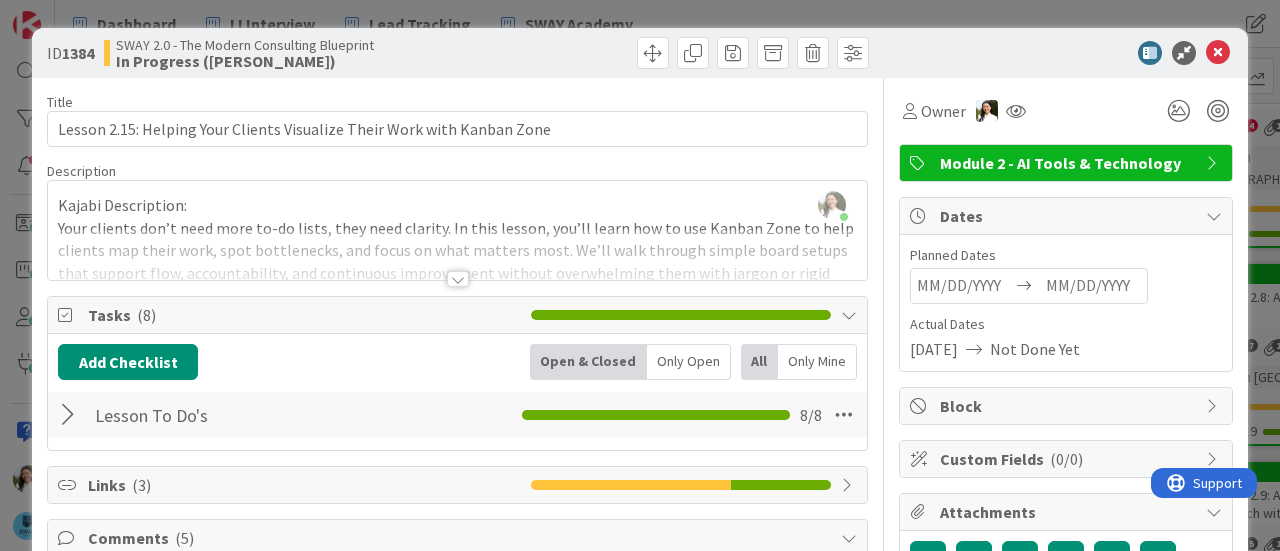 click on "Ascencia Fike Komala just joined Kajabi Description: Your clients don’t need more to-do lists, they need clarity. In this lesson, you’ll learn how to use Kanban Zone to help clients map their work, spot bottlenecks, and focus on what matters most. We’ll walk through simple board setups that support flow, accountability, and continuous improvement without overwhelming them with jargon or rigid frameworks. Whether they’re solo operators or small teams, this visual approach helps them see progress and feel momentum. Materials: Kanban Zone SWAY Business Template Kanban Zone Trial License (Single User) Note : For additional help using the tool, visit Kanban Zone’s Training Library; The lesson focuses on strategic use, not rather than mechanics. The official training library covers features in depth. Dependency : 10-Week License Single User  and  SWAY Template Lesson Detail" at bounding box center [457, 230] 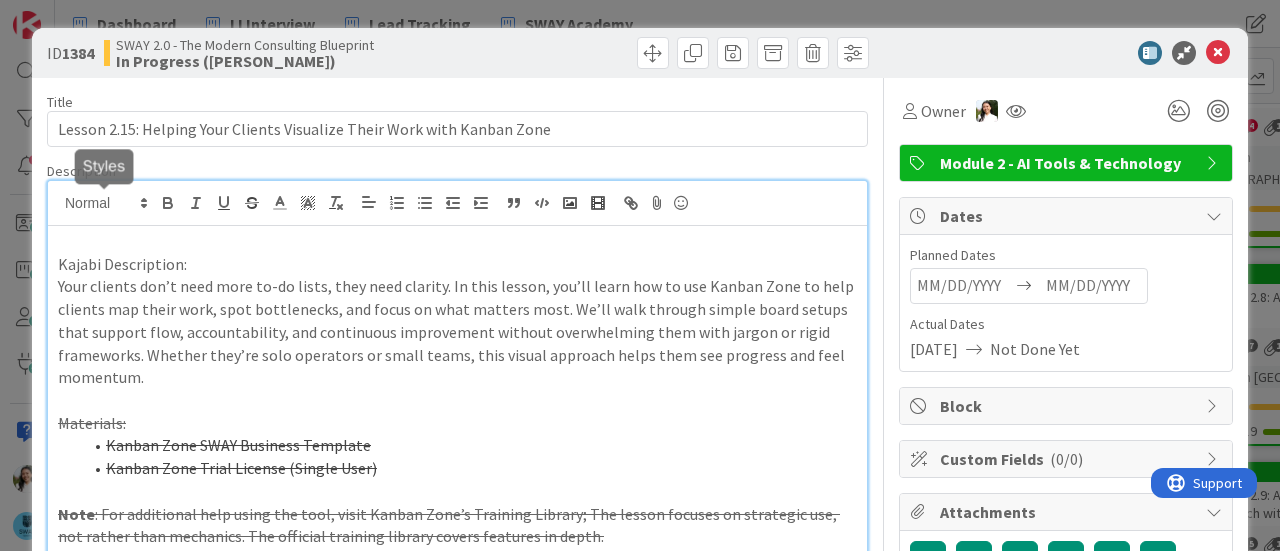 type 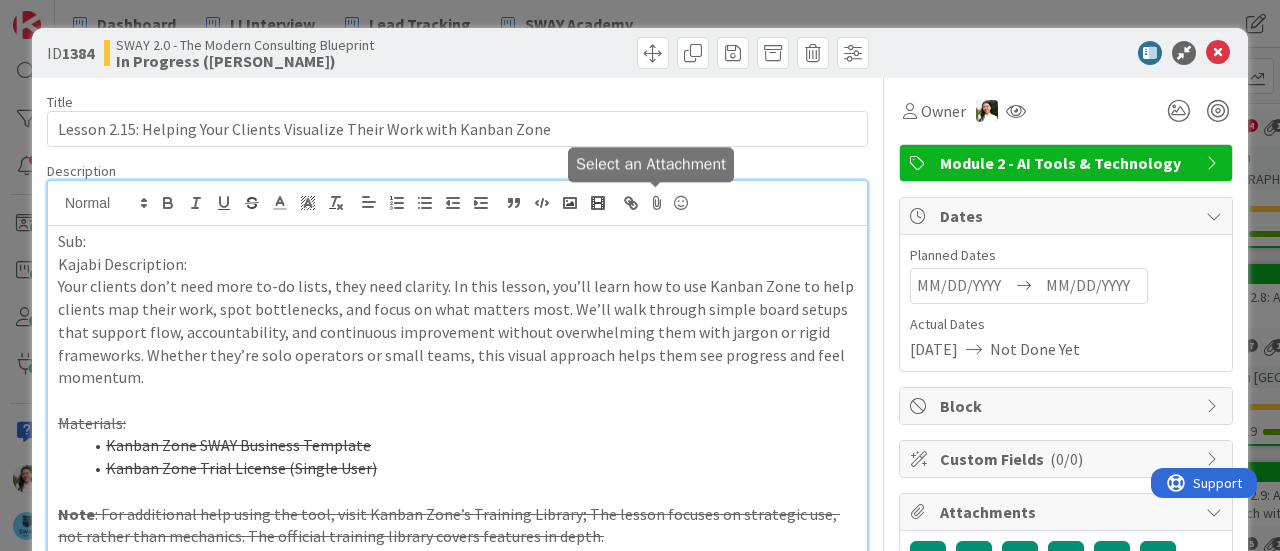 click at bounding box center [657, 203] 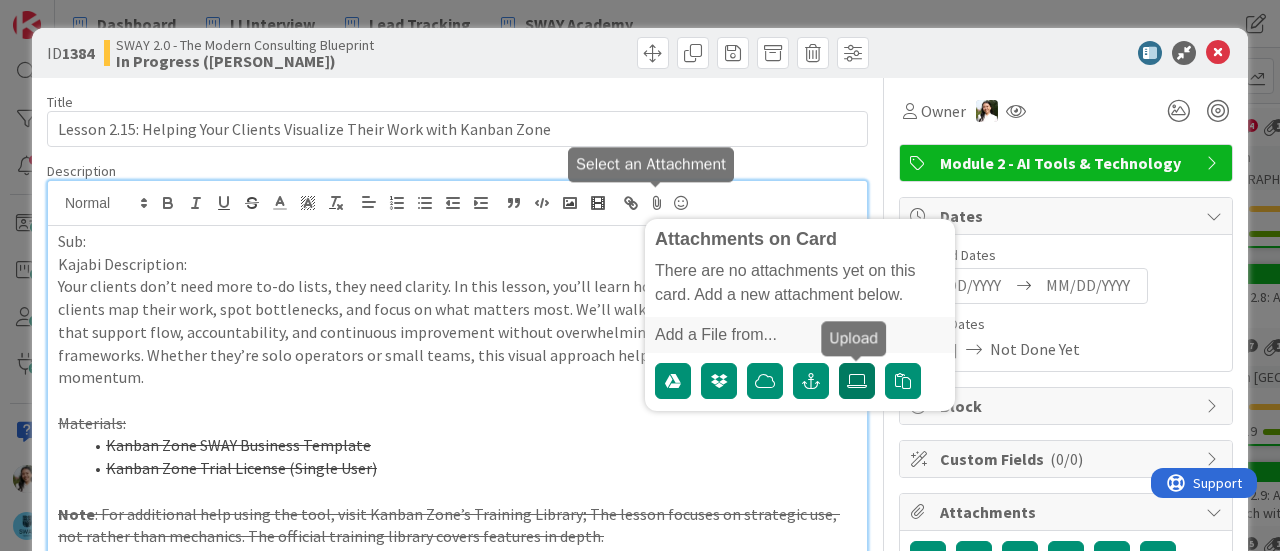 click at bounding box center (857, 381) 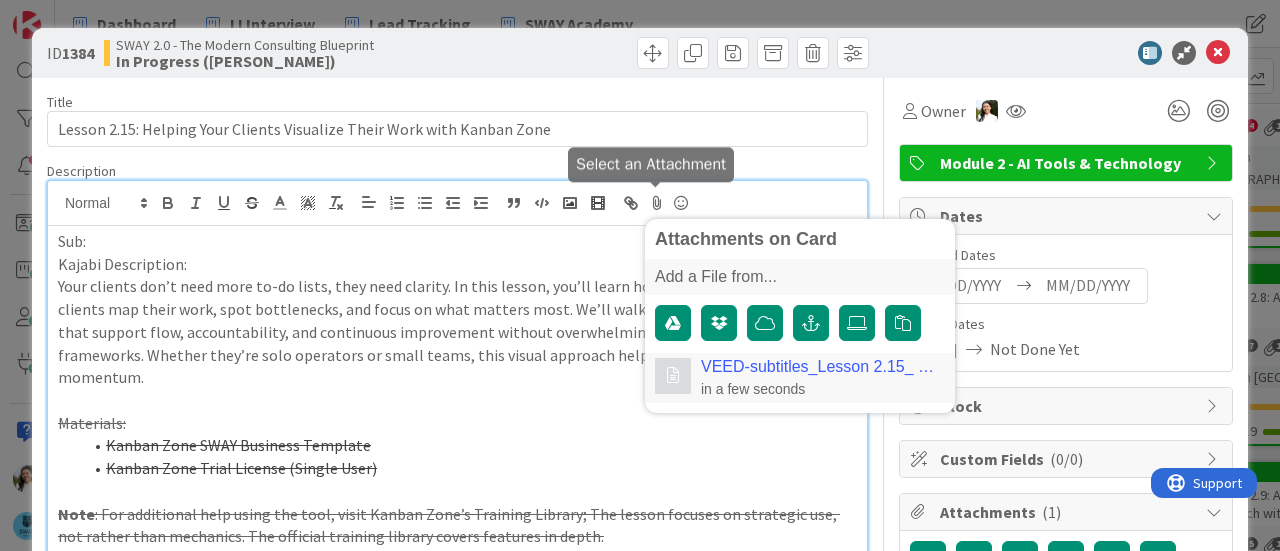 click on "VEED-subtitles_Lesson 2.15_ Helping Your Clients Visualize Their Work with Kanban Zone_en-US.srt" at bounding box center [818, 367] 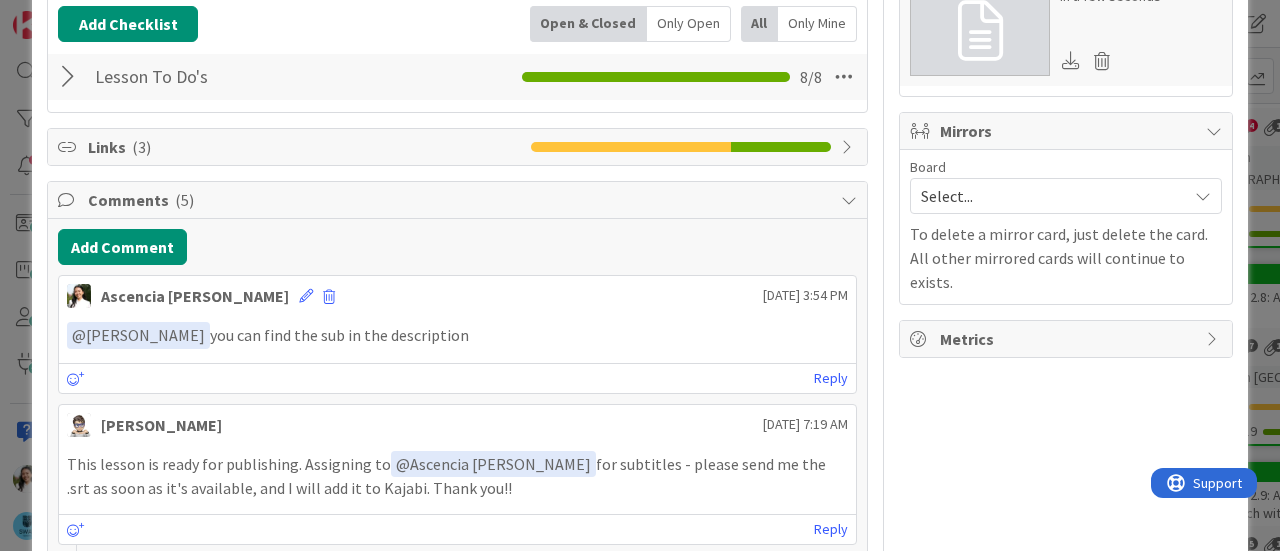 scroll, scrollTop: 541, scrollLeft: 0, axis: vertical 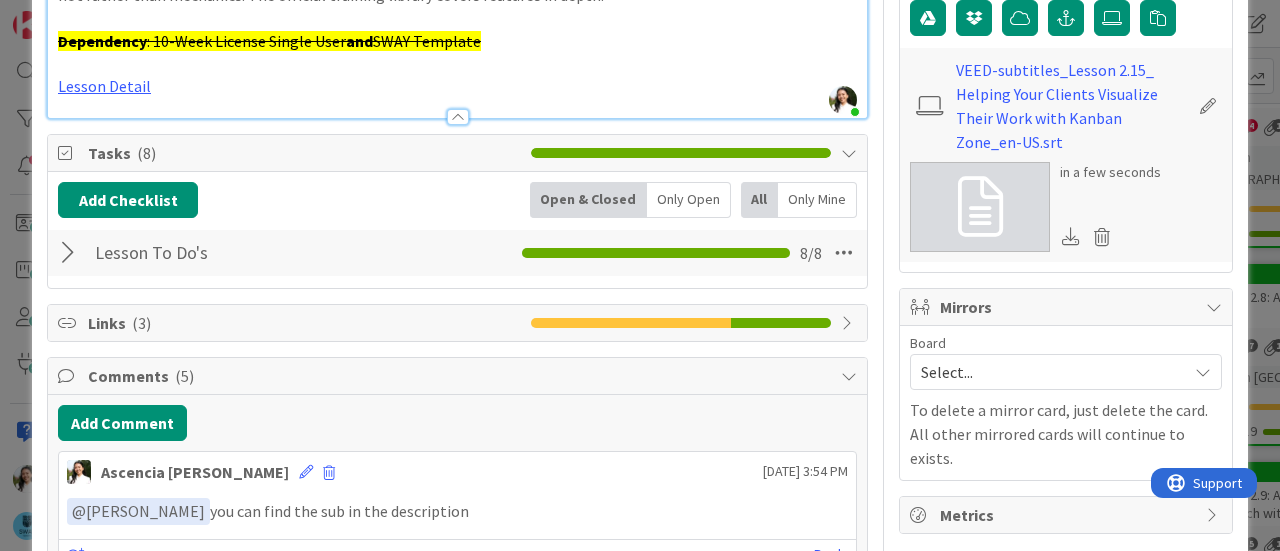 click at bounding box center (71, 253) 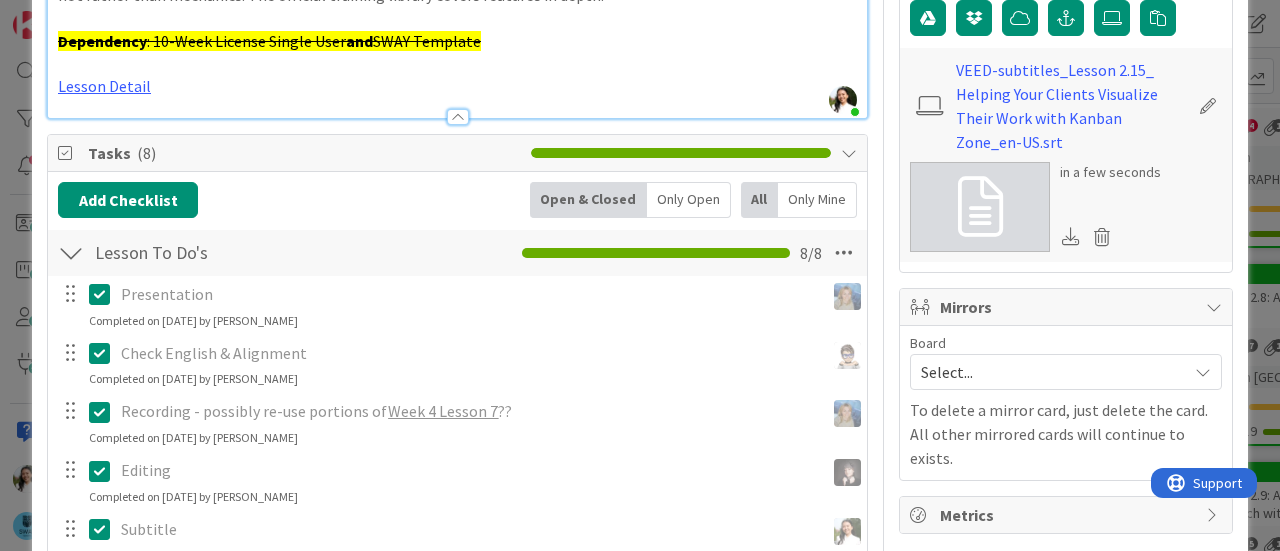 click on "ID  1384 SWAY 2.0 - The Modern Consulting Blueprint In Progress  (Fike) Title 71 / 128 Lesson 2.15: Helping Your Clients Visualize Their Work with Kanban Zone Description Ascencia Fike Komala just joined Attachments on Card Add a File from... VEED-subtitles_Lesson 2.15_ Helping Your Clients Visualize Their Work with Kanban Zone_en-US.srt in a few seconds Sub:  ﻿ VEED-subtitles_Lesson 2.15_ Helping Your Clients Visualize Their Work with Kanban Zone_en-US.srt ﻿   Kajabi Description: Your clients don’t need more to-do lists, they need clarity. In this lesson, you’ll learn how to use Kanban Zone to help clients map their work, spot bottlenecks, and focus on what matters most. We’ll walk through simple board setups that support flow, accountability, and continuous improvement without overwhelming them with jargon or rigid frameworks. Whether they’re solo operators or small teams, this visual approach helps them see progress and feel momentum. Materials: Kanban Zone SWAY Business Template Note and Owner" at bounding box center [640, 275] 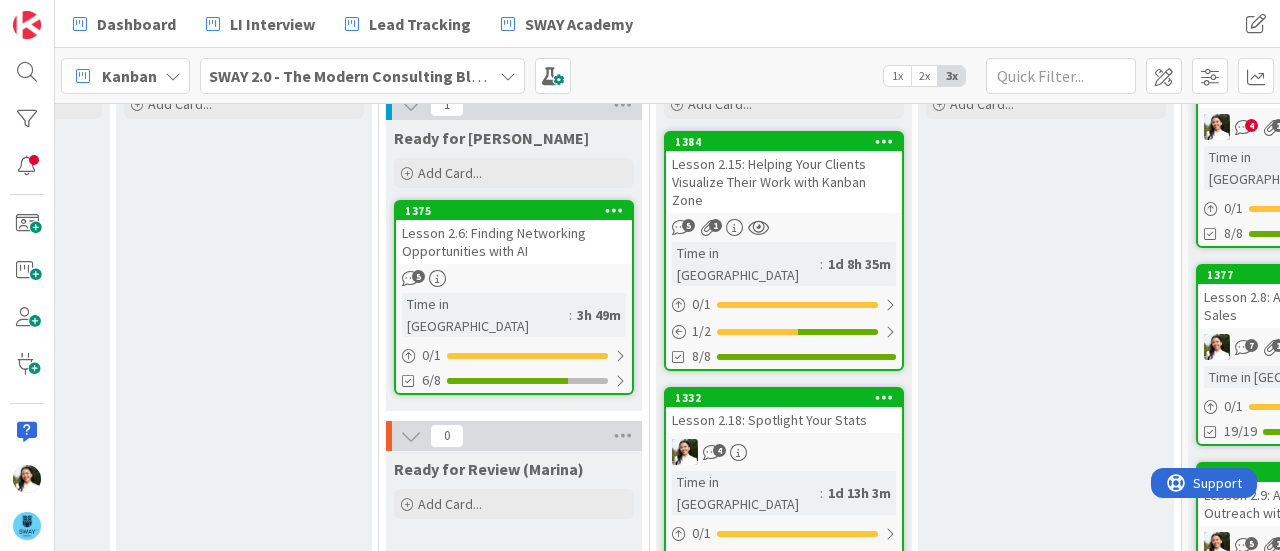 scroll, scrollTop: 0, scrollLeft: 0, axis: both 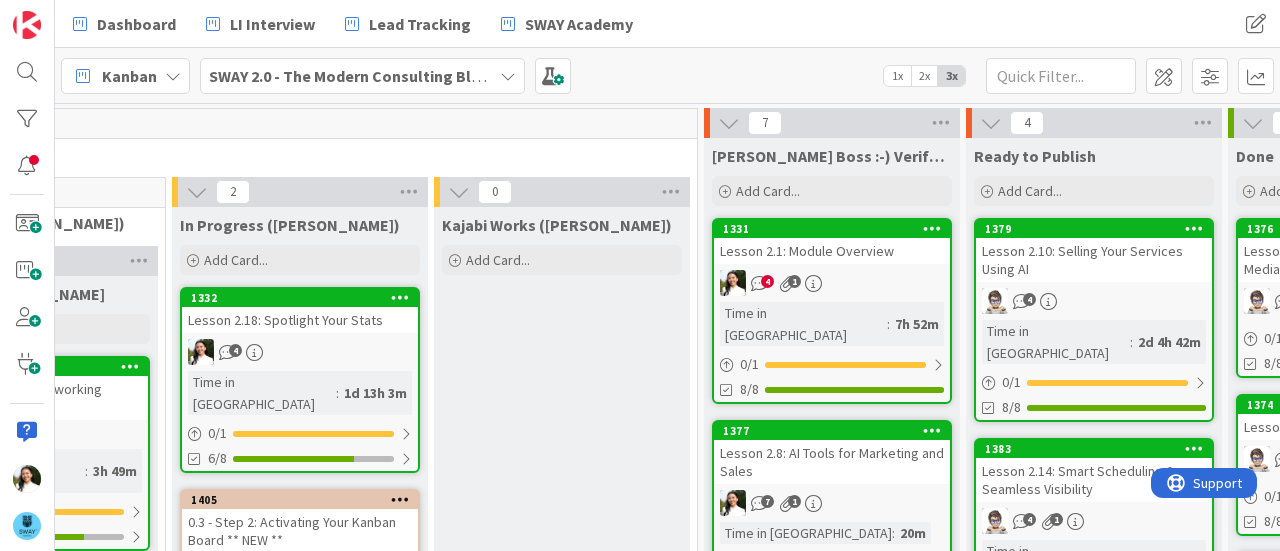 click on "Lesson 2.1: Module Overview" at bounding box center [832, 251] 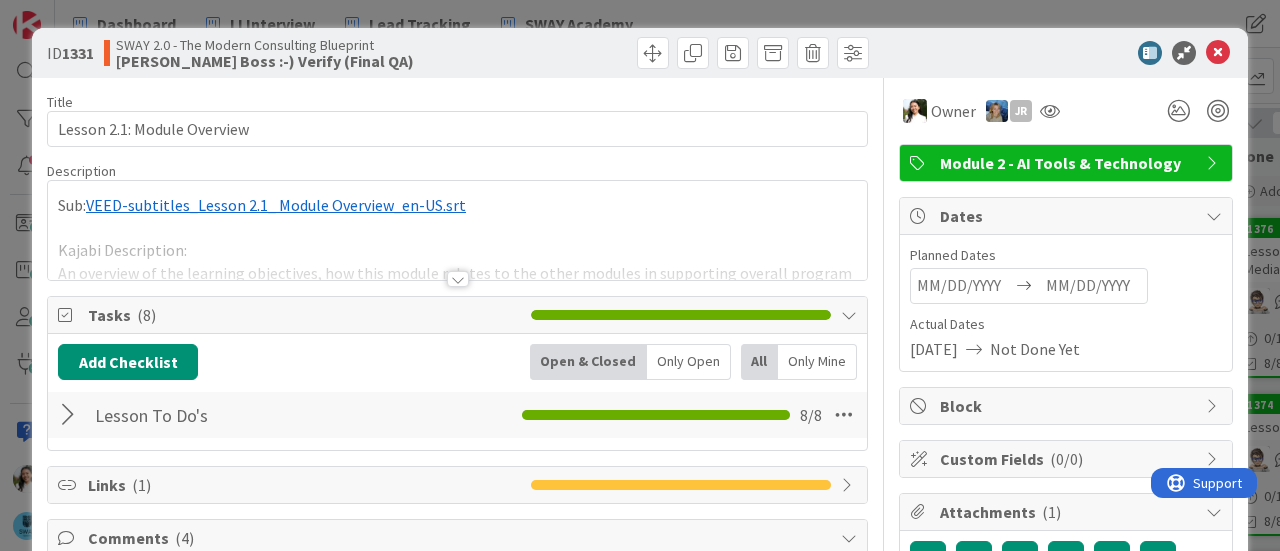 scroll, scrollTop: 752, scrollLeft: 0, axis: vertical 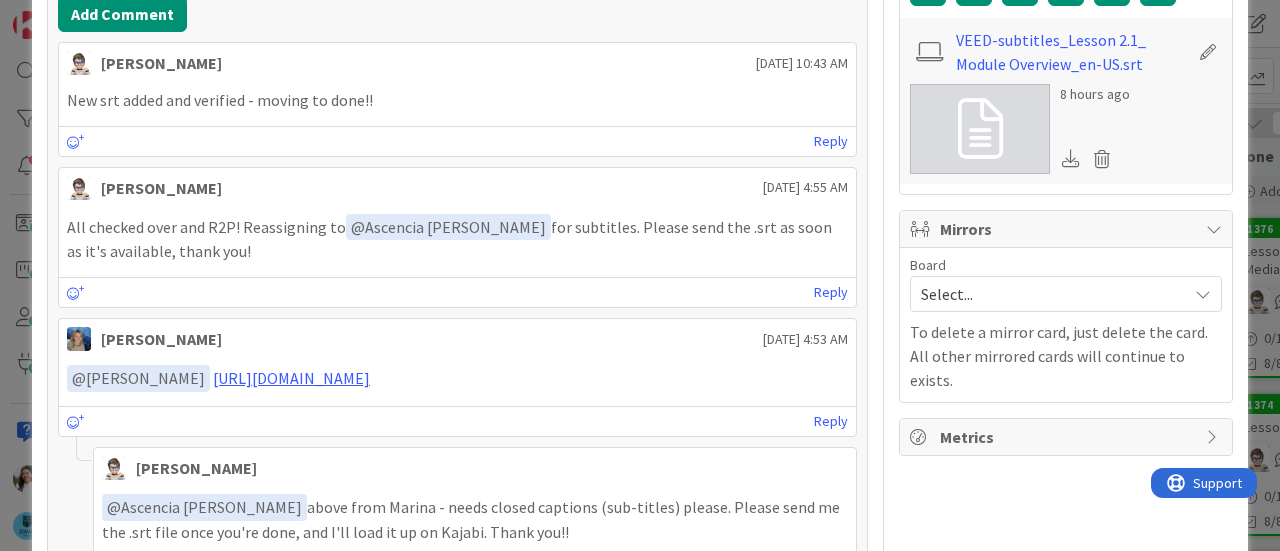click on "ID  1331 SWAY 2.0 - The Modern Consulting Blueprint Tana Boss :-) Verify (Final QA) Title 27 / 128 Lesson 2.1: Module Overview Description Ascencia Fike Komala just joined Sub:  ﻿ VEED-subtitles_Lesson 2.1_ Module Overview_en-US.srt ﻿ Kajabi Description: An overview of the learning objectives, how this module relates to the other modules in supporting overall program objective. Learning Objectives:  By the end of this module, you will be able to: Understand the ethical responsibilities of using AI in business Use AI tools to improve your own efficiency, visibility, and daily workflow Set up a simple, visual CRM system using tools like Kanban Zone Help clients organize and visualize their work using Kanban boards Get started with ChatGPT and write effective prompts for business use Automate outreach and engagement using LinkedIn tools like Dripify Use scheduling and reminder tools (e.g., Calendly) to stay organized Recommend and implement tools that improve your clients’ businesses Lesson Detail Owner JR" at bounding box center [640, 275] 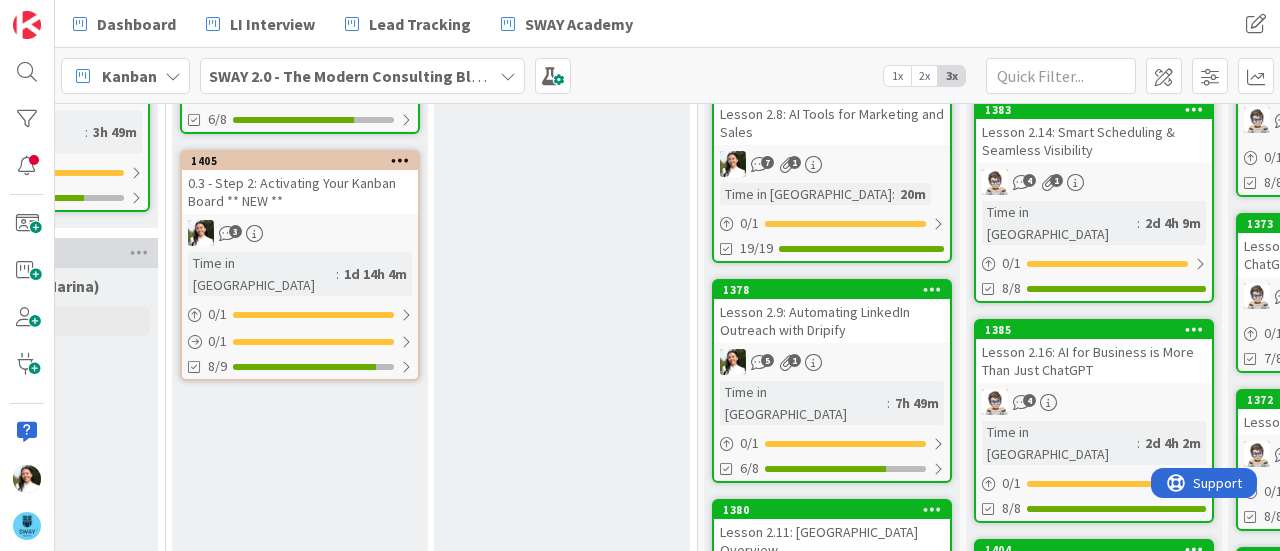 scroll, scrollTop: 0, scrollLeft: 0, axis: both 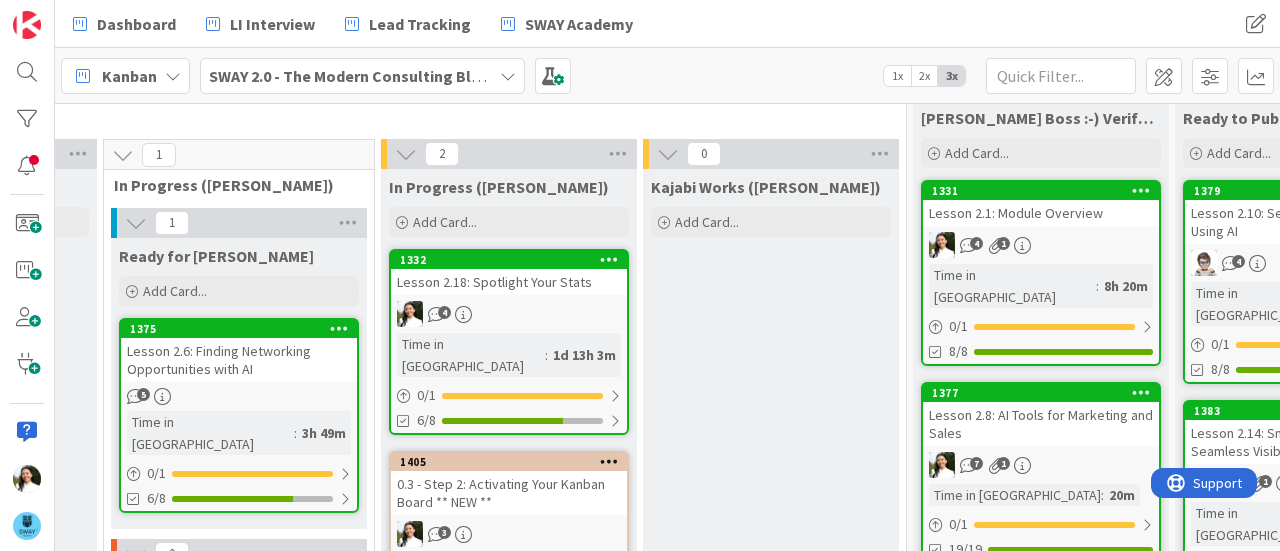 click on "0.3 - Step 2: Activating Your Kanban Board ** NEW **" at bounding box center (509, 493) 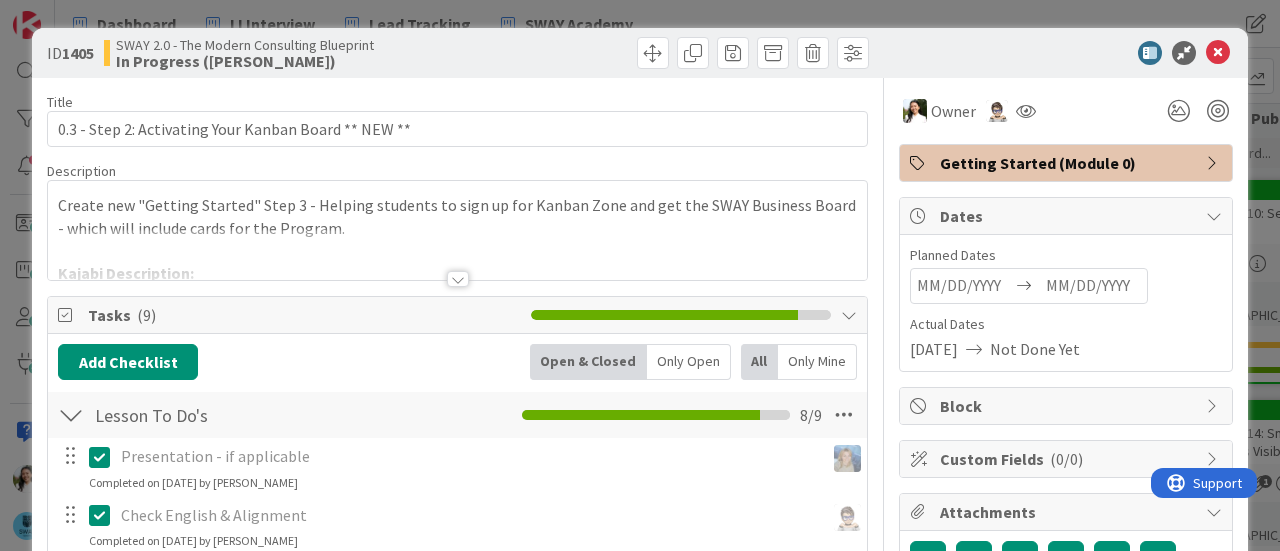 scroll, scrollTop: 218, scrollLeft: 0, axis: vertical 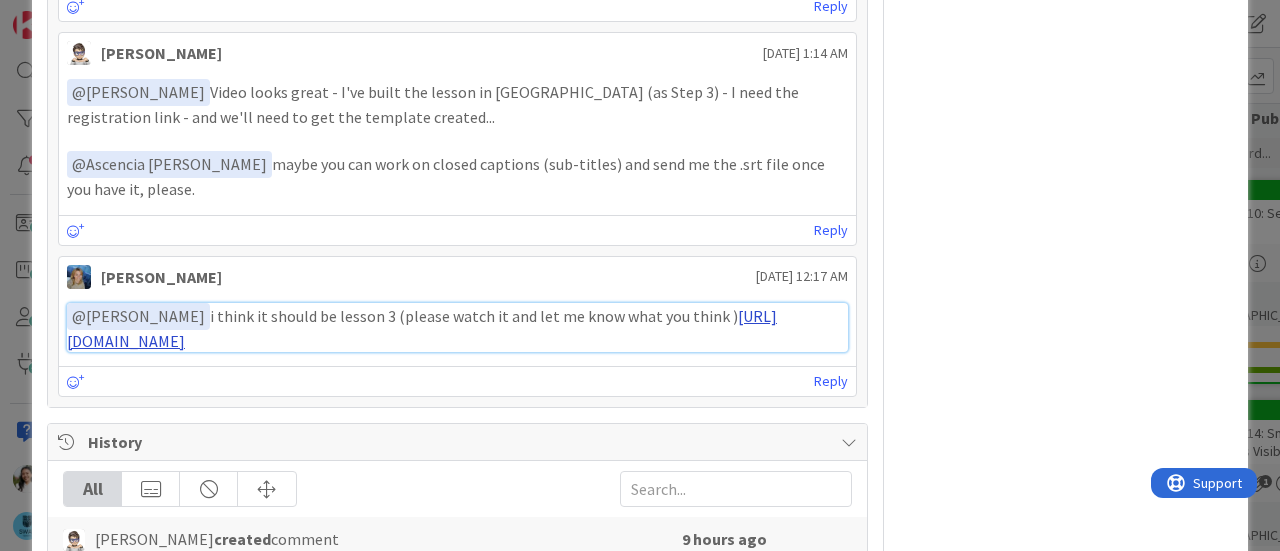 click on "https://www.veed.io/view/2f3c69ac-3a39-472f-bdaf-2604ab9a03df?panel=share" at bounding box center [422, 328] 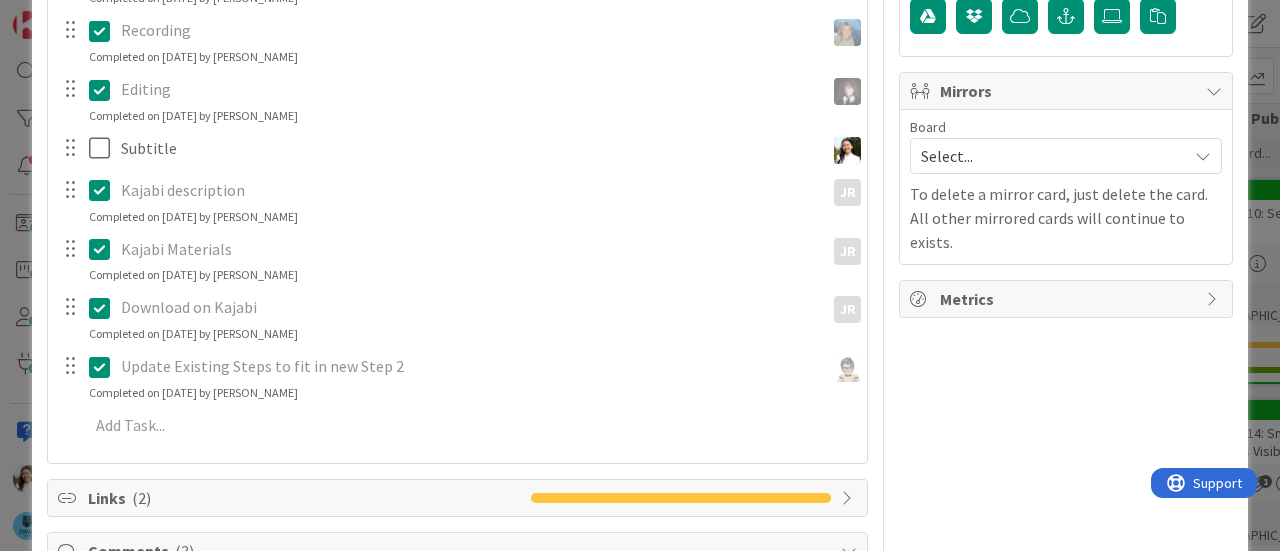scroll, scrollTop: 0, scrollLeft: 0, axis: both 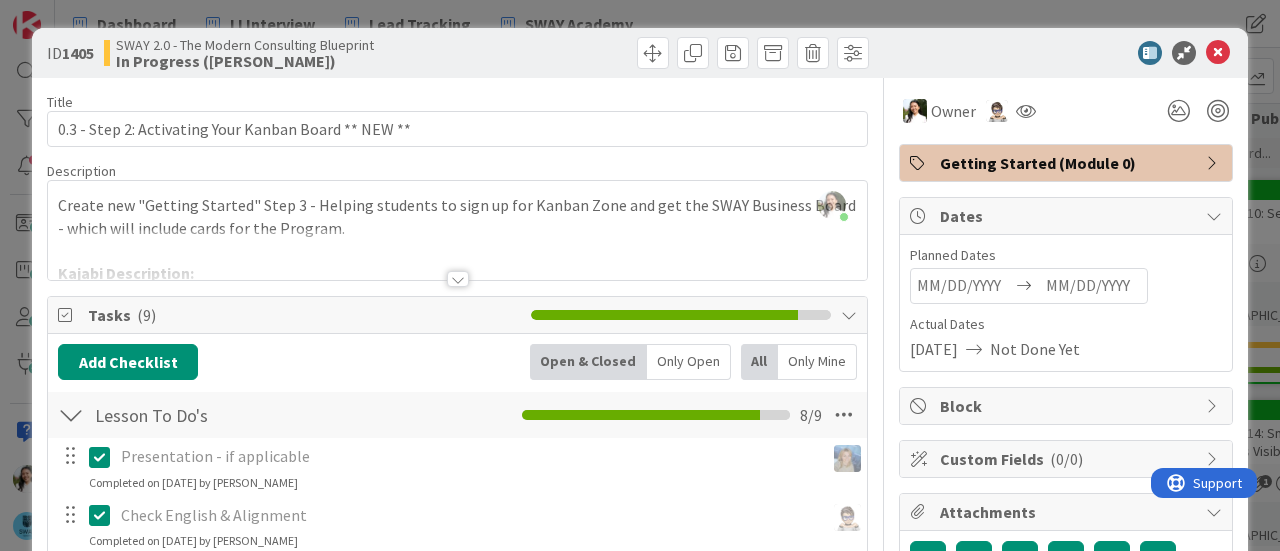 click on "ID  1405 SWAY 2.0 - The Modern Consulting Blueprint In Progress  (Fike) Title 52 / 128 0.3 - Step 2: Activating Your Kanban Board ** NEW ** Description Ascencia Fike Komala joined  3 m ago Create new "Getting Started" Step 3 - Helping students to sign up for Kanban Zone and get the SWAY Business Board - which will include cards for the Program. Kajabi Description: As a SWAY Academy student, you get access to our private SWAY template - used by our team and with our clients to manage priorities, visualize work, and stay focused on what really matters. This video gives you a quick overview of how it works and why we love it. Once you’re ready, use the link provided to register and start customizing your own board. It’s simple, flexible, and built to grow with you—so you can run your business with more clarity and less chaos. Owner Getting Started (Module 0)  Tasks ( 9 ) Add Checklist Open & Closed Only Open All Only Mine Lesson To Do's Checklist Name 14 / 64 Lesson To Do's 8 / 9 Update Cancel Update JR JR" at bounding box center [640, 275] 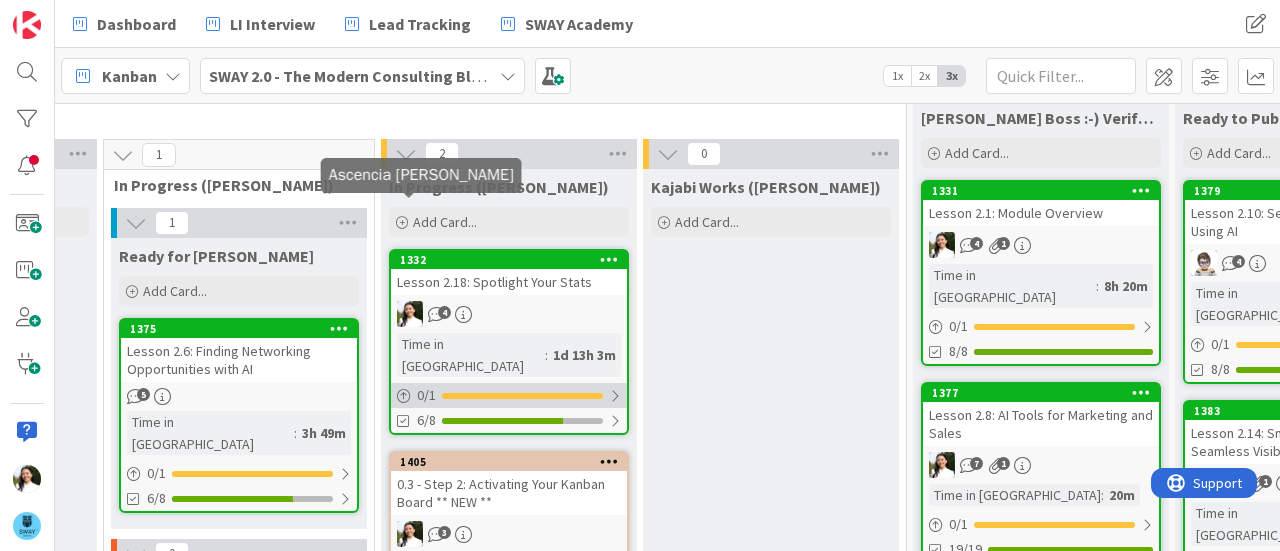 scroll, scrollTop: 139, scrollLeft: 1801, axis: both 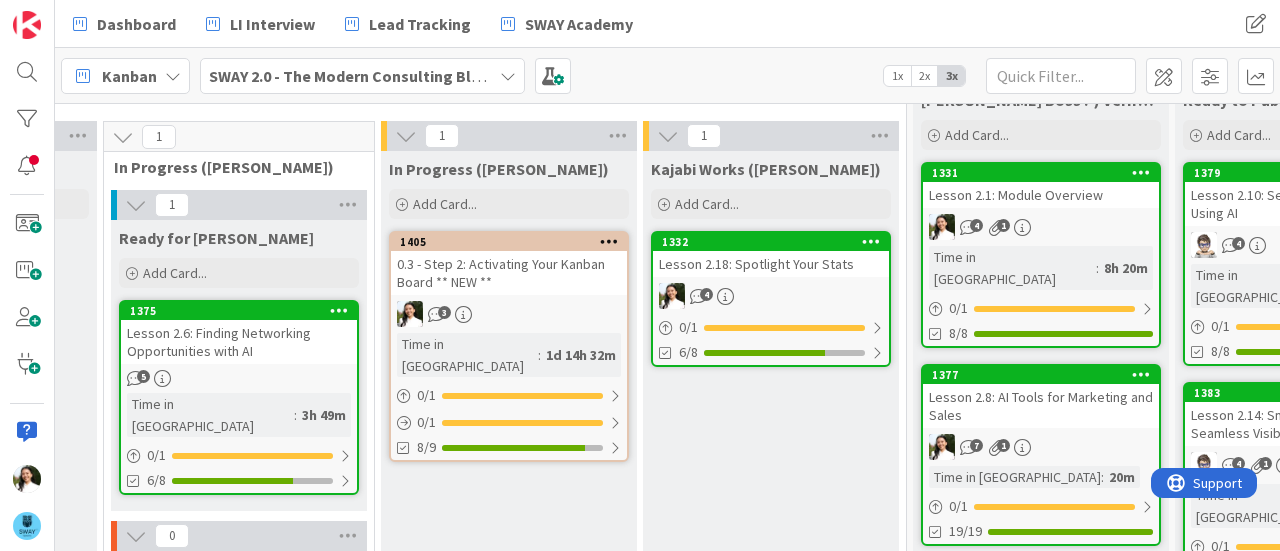 click on "Lesson 2.18: Spotlight Your Stats" at bounding box center [771, 264] 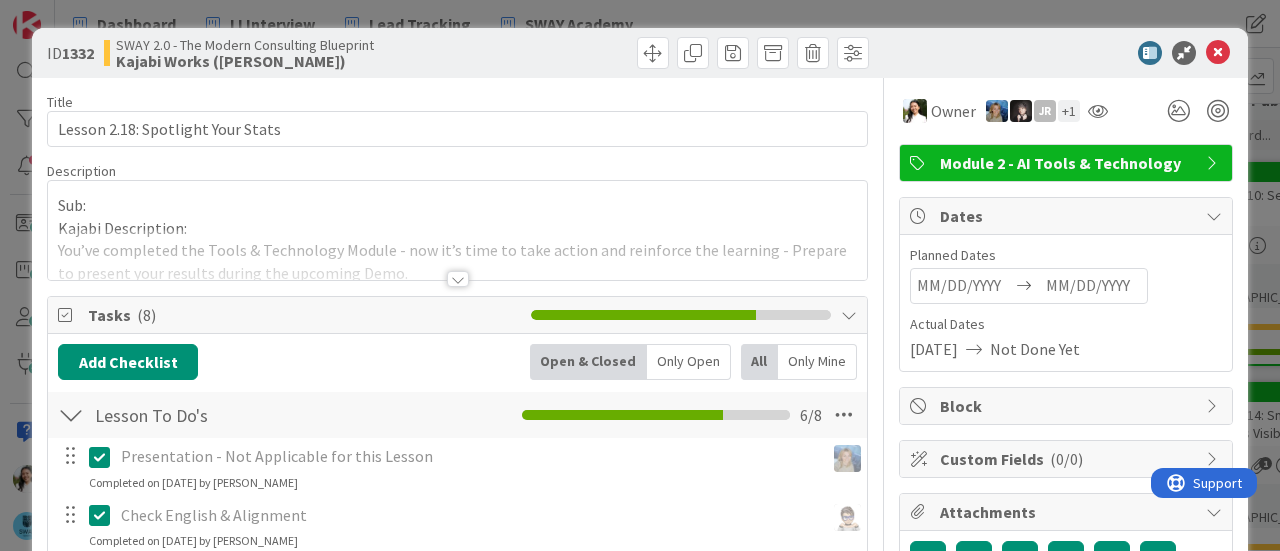 scroll, scrollTop: 0, scrollLeft: 0, axis: both 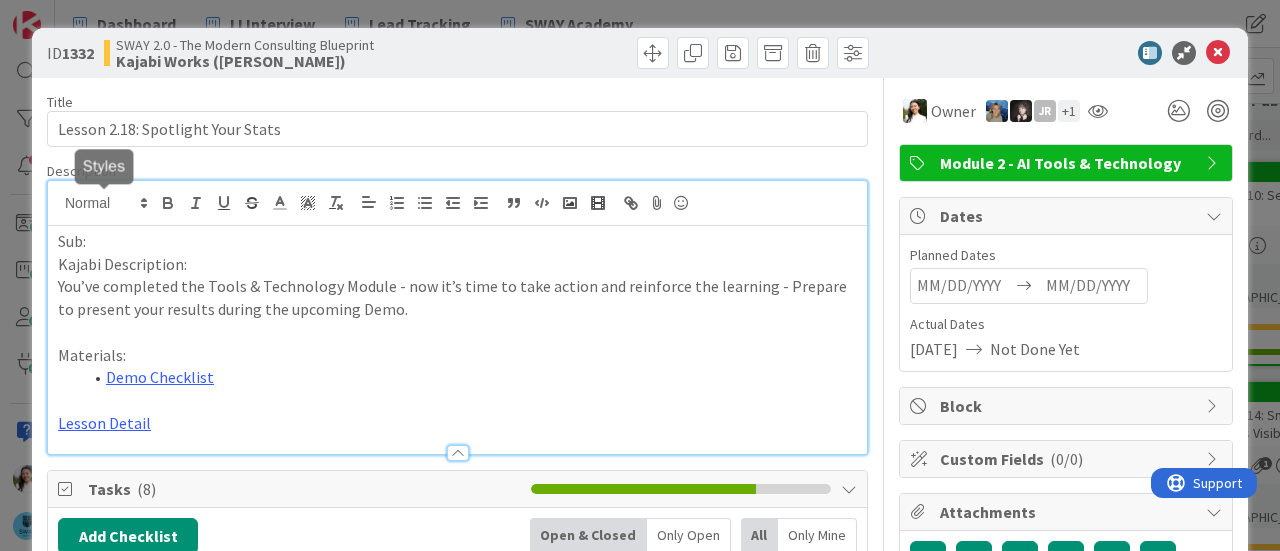 click on "Sub: Kajabi Description: You’ve completed the Tools & Technology Module - now it’s time to take action and reinforce the learning - Prepare to present your results during the upcoming Demo. Materials: Demo Checklist Lesson Detail" at bounding box center (457, 317) 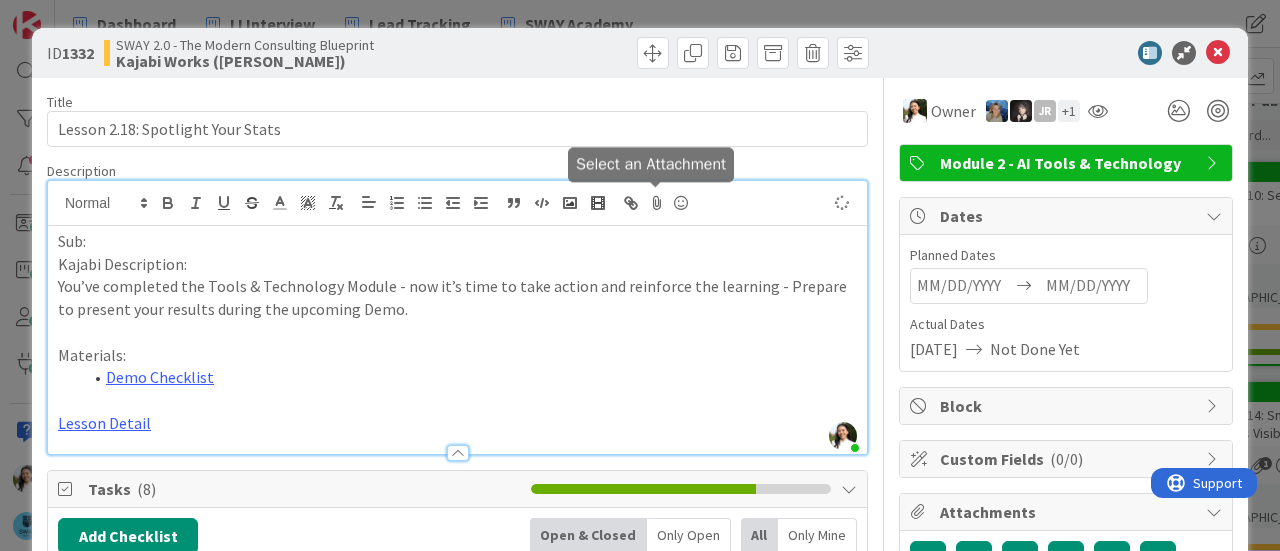 click at bounding box center (657, 203) 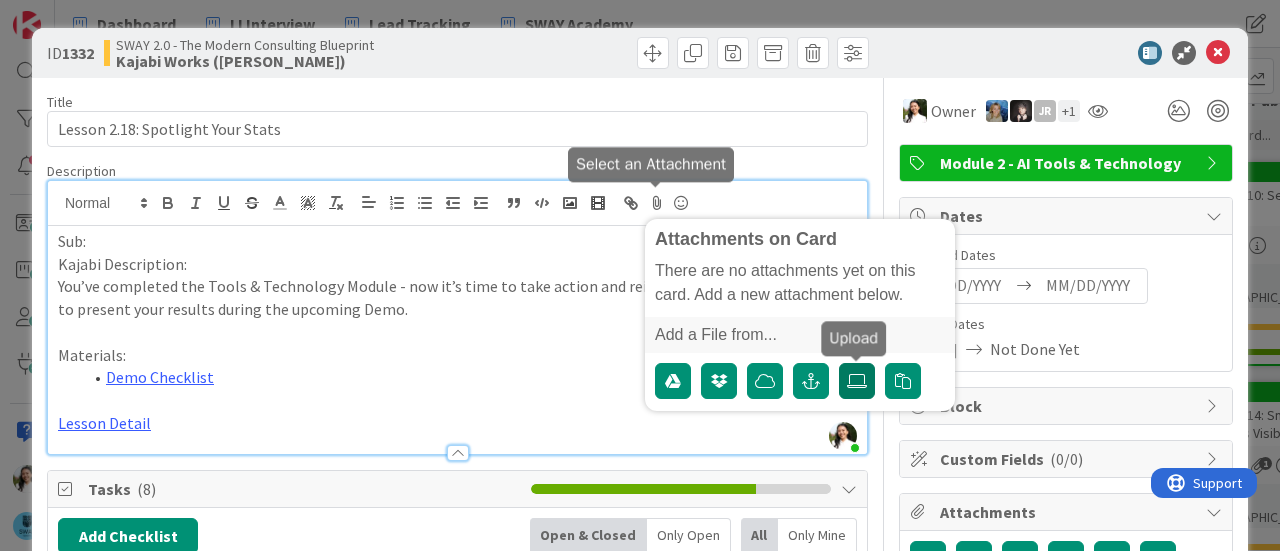 click at bounding box center [857, 381] 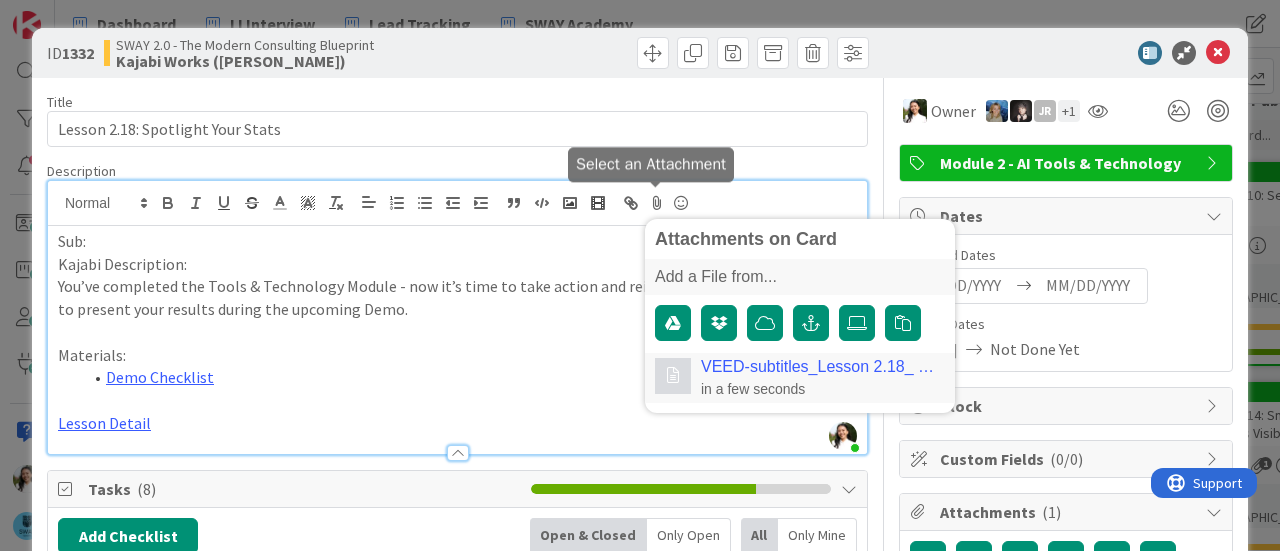 click on "VEED-subtitles_Lesson 2.18_ Spotlight Your Stats_en-US.srt in a few seconds" at bounding box center [800, 378] 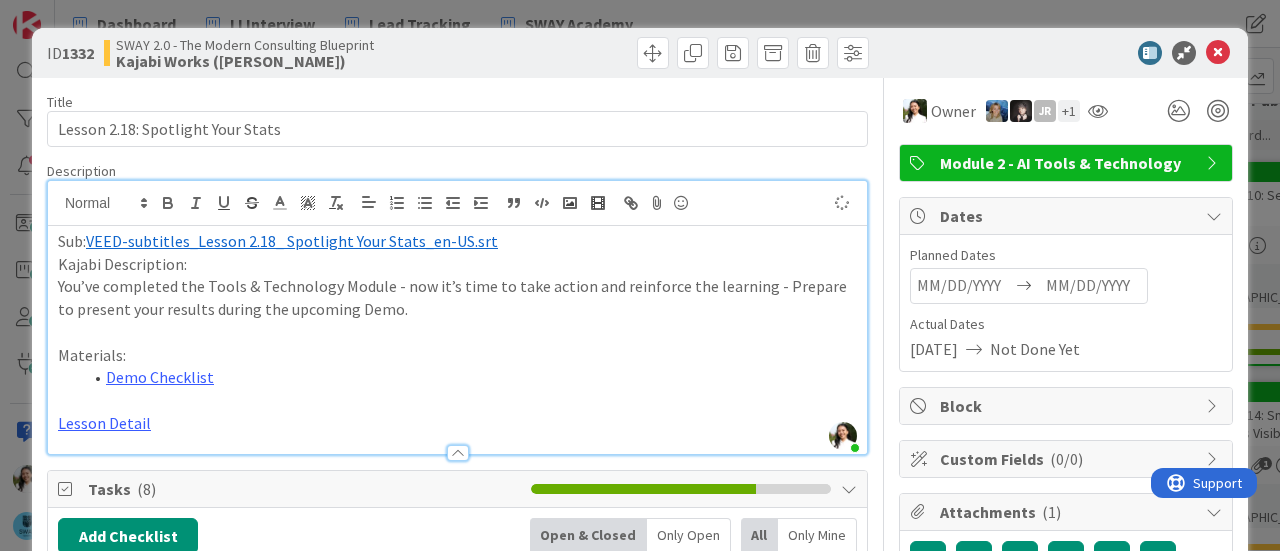 click on "ID  1332 SWAY 2.0 - The Modern Consulting Blueprint Kajabi Works (Jen) Title 33 / 128 Lesson 2.18: Spotlight Your Stats Description Ascencia Fike Komala just joined Attachments on Card Add a File from... VEED-subtitles_Lesson 2.18_ Spotlight Your Stats_en-US.srt in a few seconds Sub:  ﻿ VEED-subtitles_Lesson 2.18_ Spotlight Your Stats_en-US.srt ﻿   Kajabi Description: You’ve completed the Tools & Technology Module - now it’s time to take action and reinforce the learning - Prepare to present your results during the upcoming Demo. Materials: Demo Checklist Lesson Detail Owner JR + 1 Module 2 - AI Tools & Technology Tasks ( 8 ) Add Checklist Open & Closed Only Open All Only Mine Lesson To Do's Checklist Name 14 / 64 Lesson To Do's 6 / 8 Presentation - Not Applicable for this Lesson Navigate forward to interact with the calendar and select a date. Press the question mark key to get the keyboard shortcuts for changing dates. Update Cancel Completed on 06/27/2025 by Tana Parker Check English & Alignment JR" at bounding box center (640, 275) 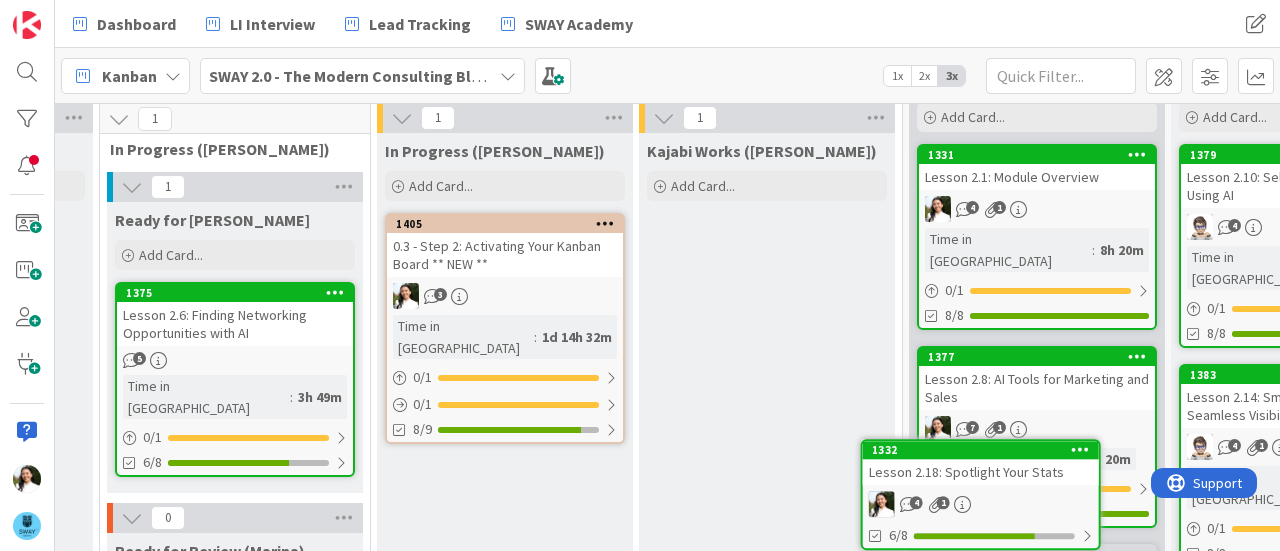scroll, scrollTop: 129, scrollLeft: 1817, axis: both 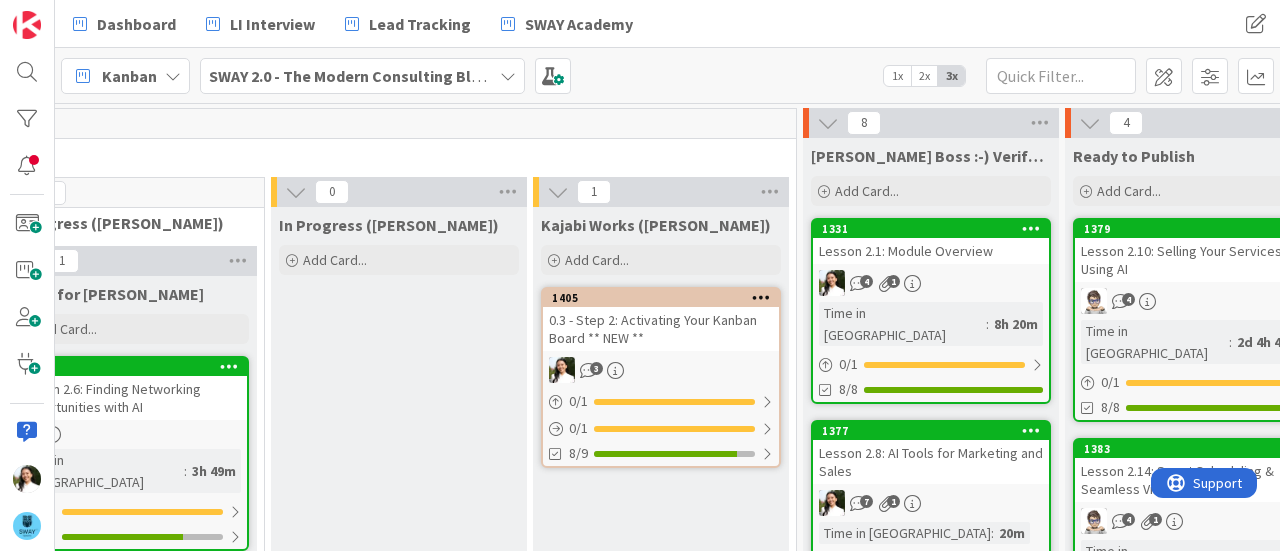 click on "0.3 - Step 2: Activating Your Kanban Board ** NEW **" at bounding box center (661, 329) 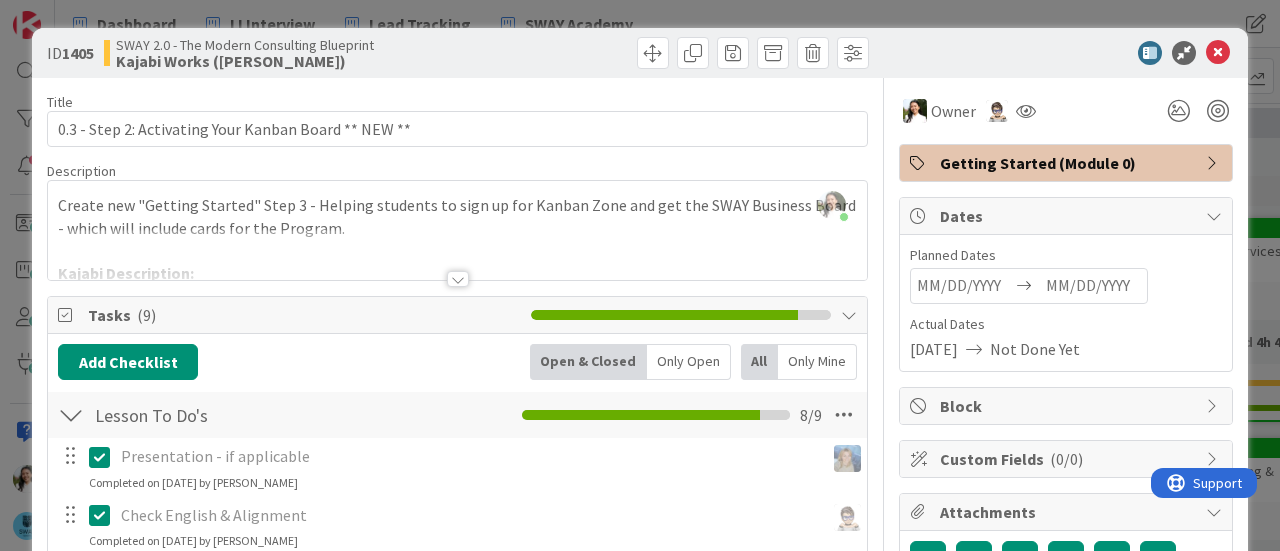 scroll, scrollTop: 0, scrollLeft: 0, axis: both 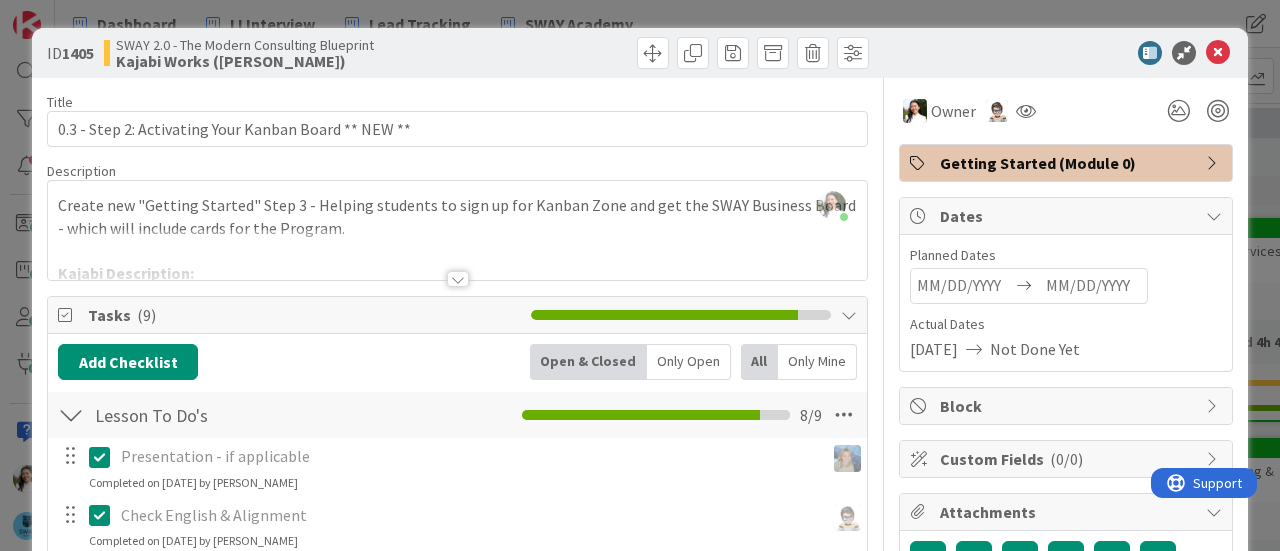 click on "ID  1405 SWAY 2.0 - The Modern Consulting Blueprint Kajabi Works (Jen) Title 52 / 128 0.3 - Step 2: Activating Your Kanban Board ** NEW ** Description Ascencia Fike Komala joined  6 m ago Create new "Getting Started" Step 3 - Helping students to sign up for Kanban Zone and get the SWAY Business Board - which will include cards for the Program. Kajabi Description: As a SWAY Academy student, you get access to our private SWAY template - used by our team and with our clients to manage priorities, visualize work, and stay focused on what really matters. This video gives you a quick overview of how it works and why we love it. Once you’re ready, use the link provided to register and start customizing your own board. It’s simple, flexible, and built to grow with you—so you can run your business with more clarity and less chaos. Owner Getting Started (Module 0)  Tasks ( 9 ) Add Checklist Open & Closed Only Open All Only Mine Lesson To Do's Checklist Name 14 / 64 Lesson To Do's 8 / 9 Update Cancel Update Cancel" at bounding box center (640, 275) 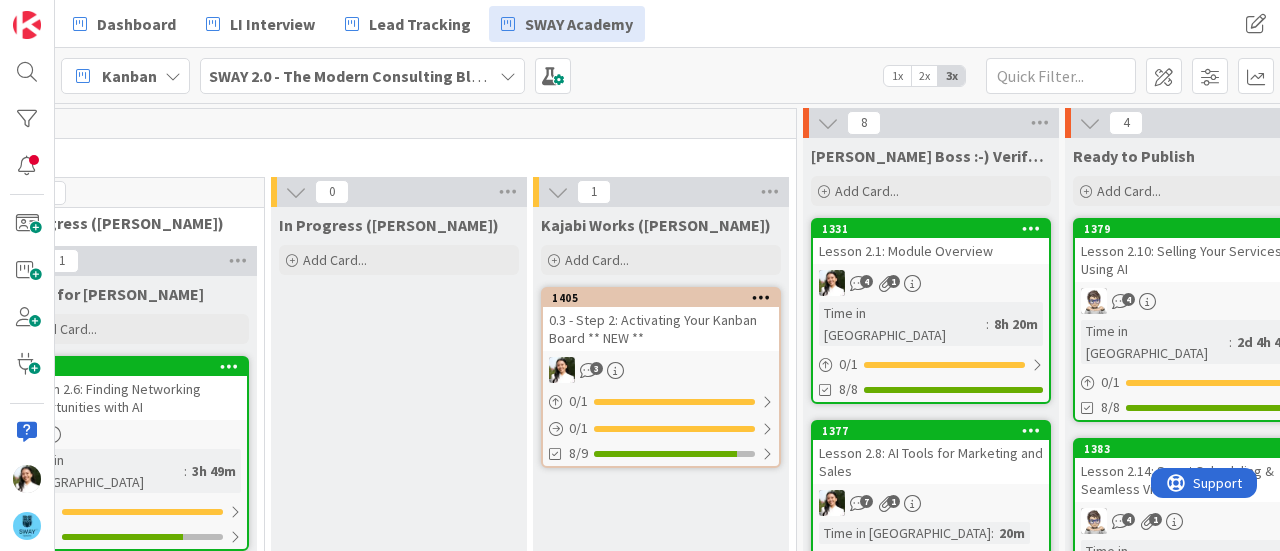 scroll, scrollTop: 0, scrollLeft: 0, axis: both 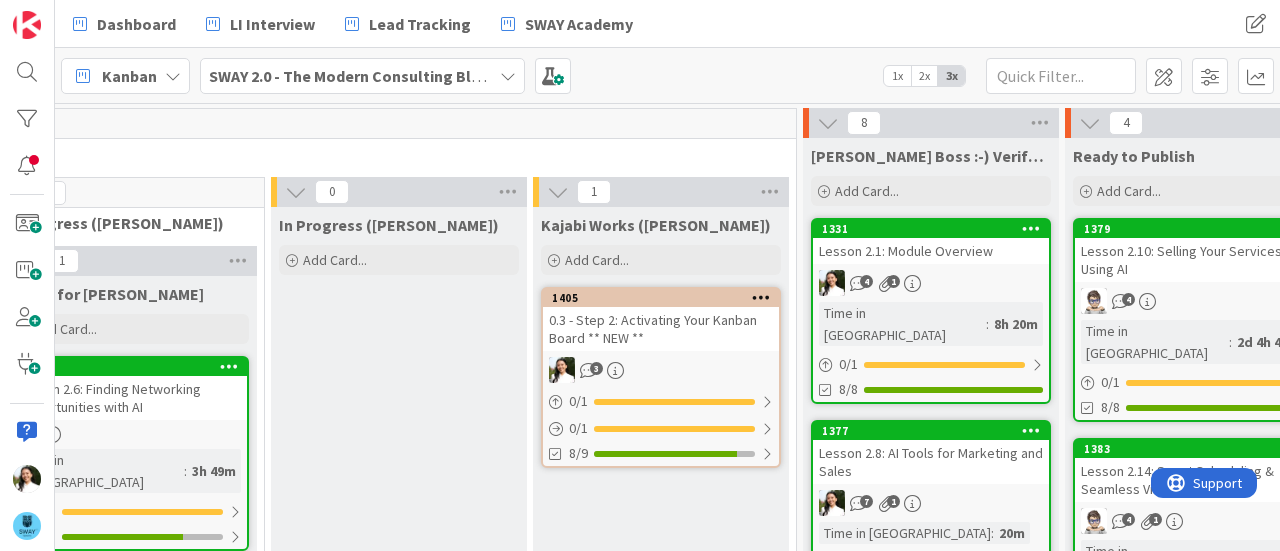 click on "0.3 - Step 2: Activating Your Kanban Board ** NEW **" at bounding box center (661, 329) 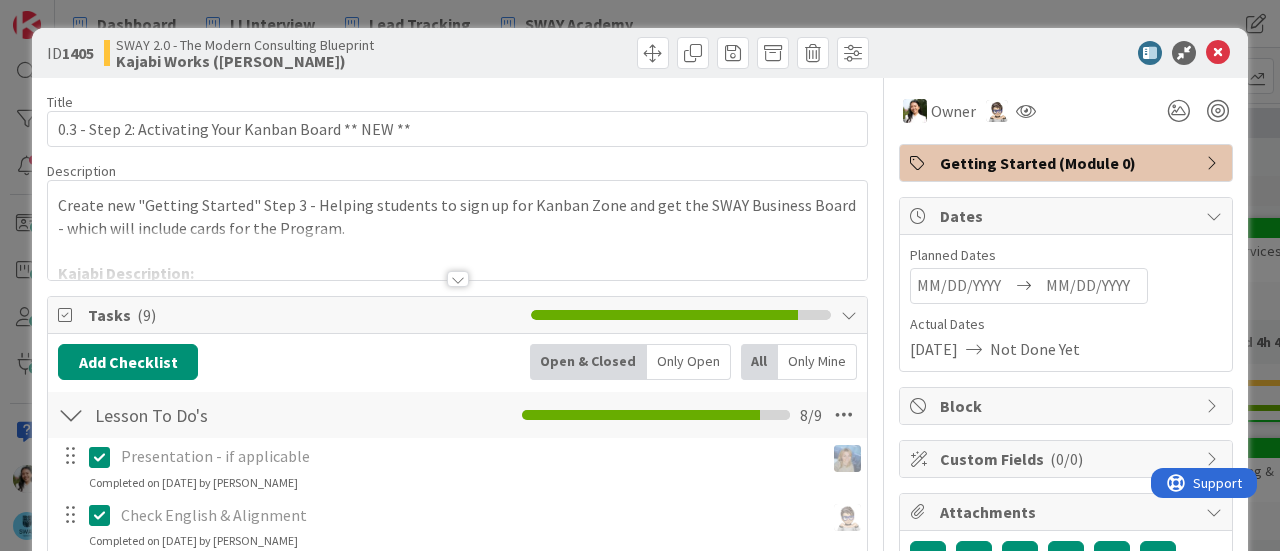 scroll, scrollTop: 0, scrollLeft: 0, axis: both 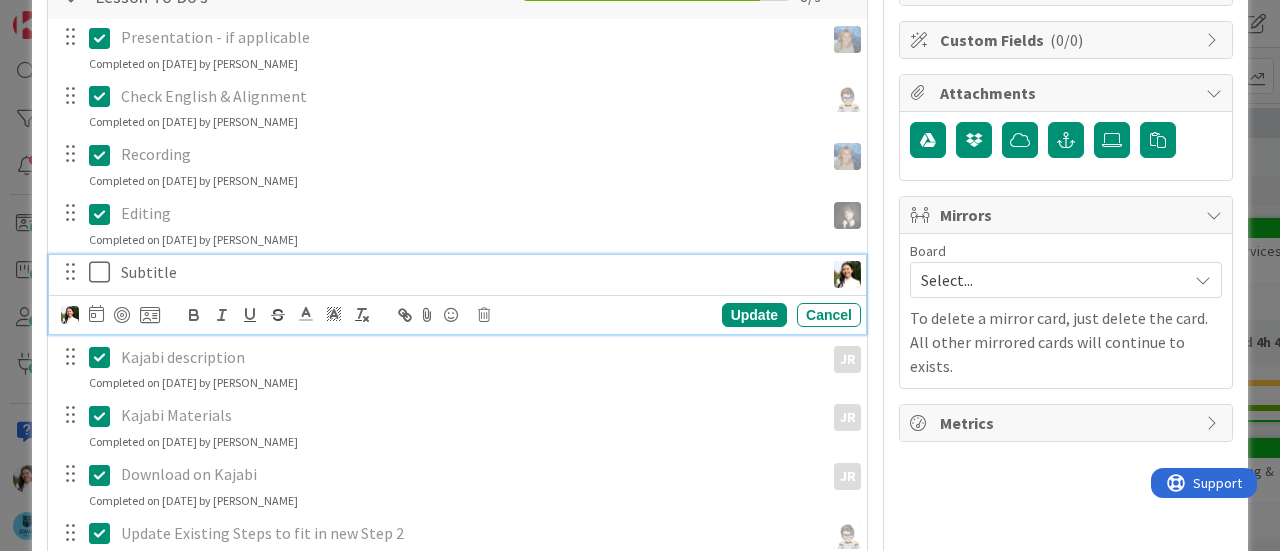 click at bounding box center [104, 272] 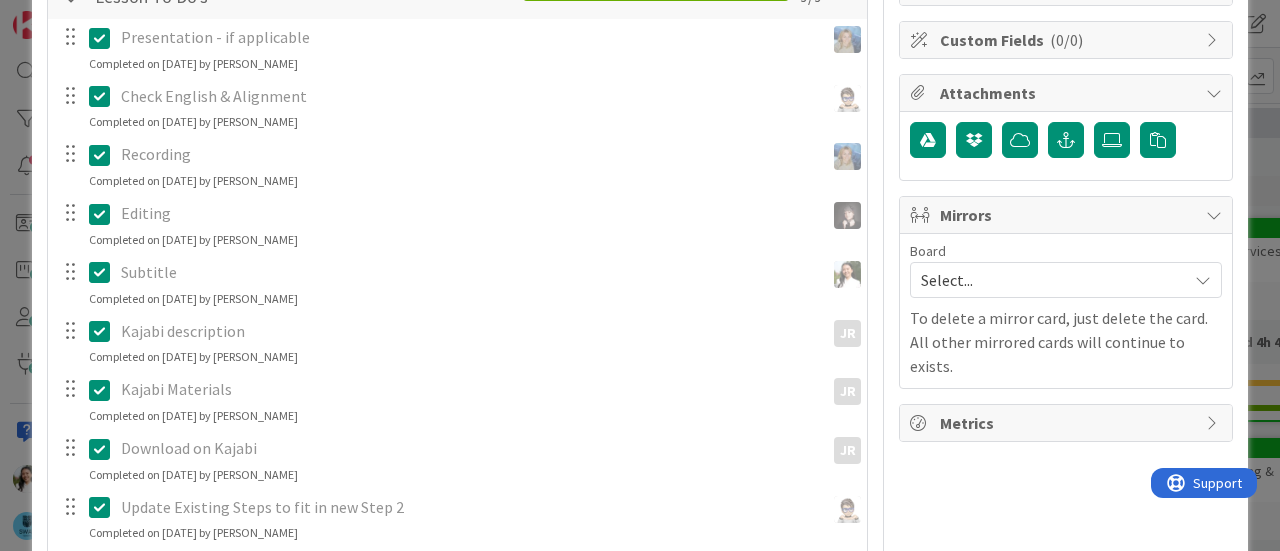 scroll, scrollTop: 0, scrollLeft: 0, axis: both 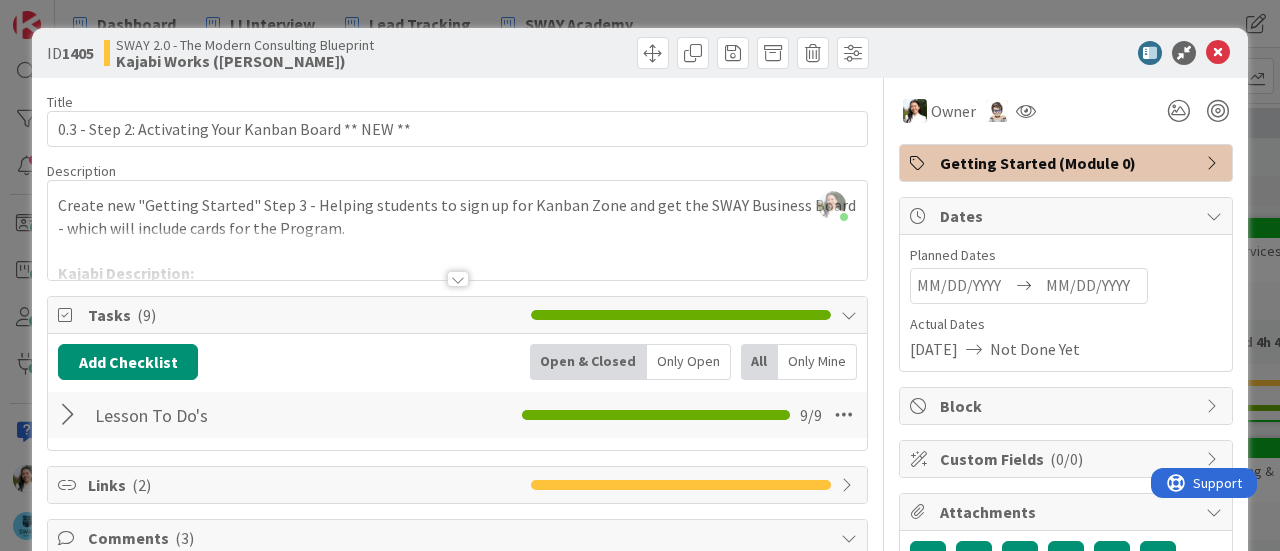 click on "Ascencia Fike Komala just joined Create new "Getting Started" Step 3 - Helping students to sign up for Kanban Zone and get the SWAY Business Board - which will include cards for the Program. Kajabi Description: As a SWAY Academy student, you get access to our private SWAY template - used by our team and with our clients to manage priorities, visualize work, and stay focused on what really matters. This video gives you a quick overview of how it works and why we love it. Once you’re ready, use the link provided to register and start customizing your own board. It’s simple, flexible, and built to grow with you—so you can run your business with more clarity and less chaos." at bounding box center [457, 230] 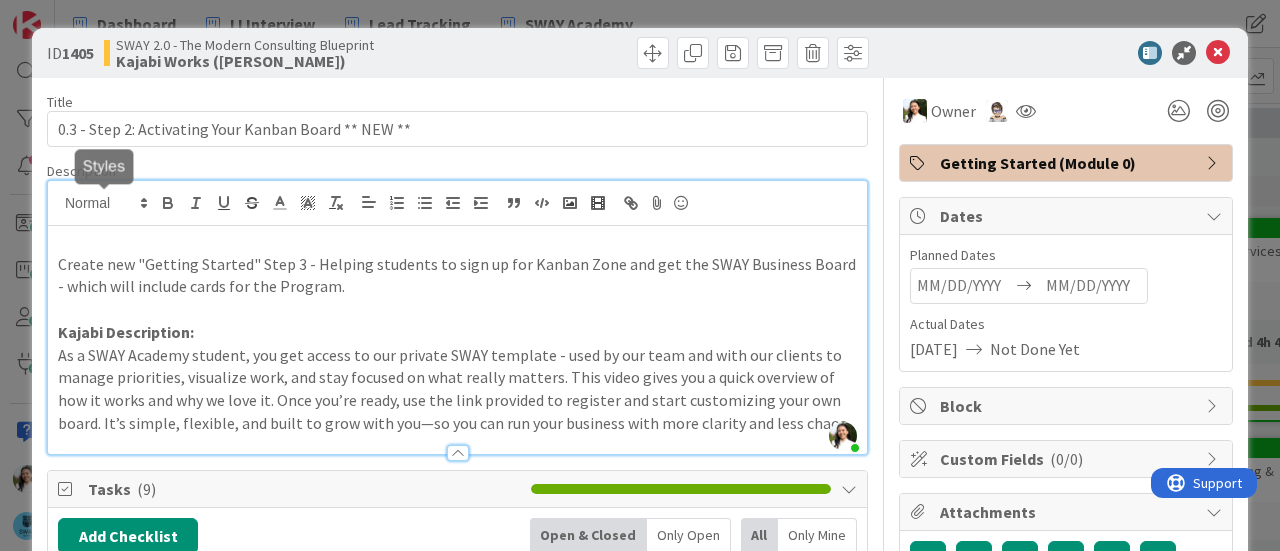 type 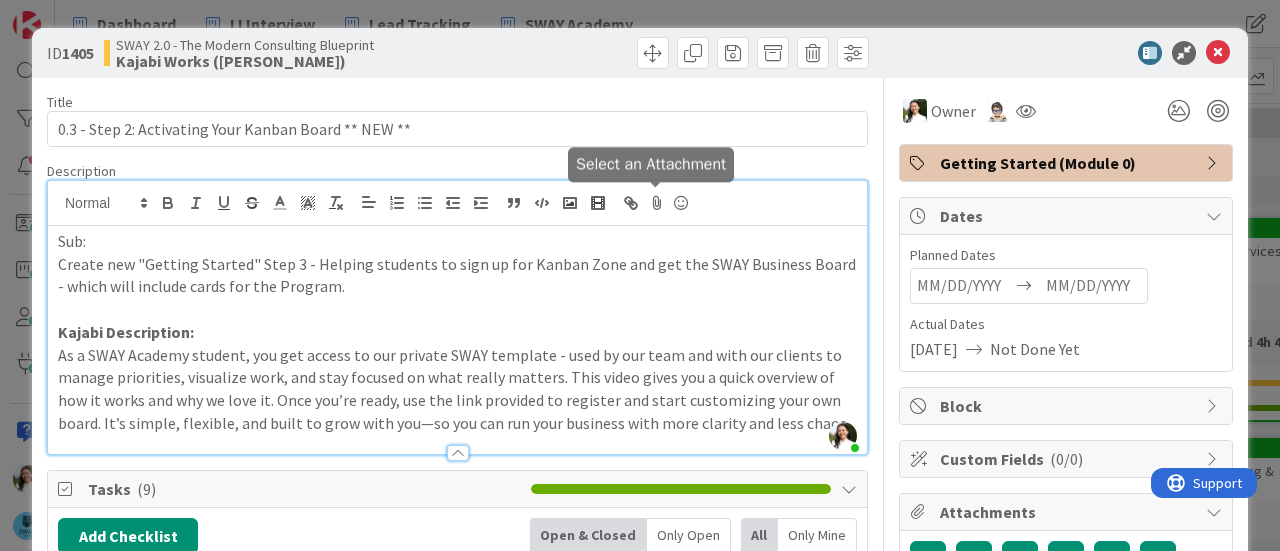 click at bounding box center [657, 203] 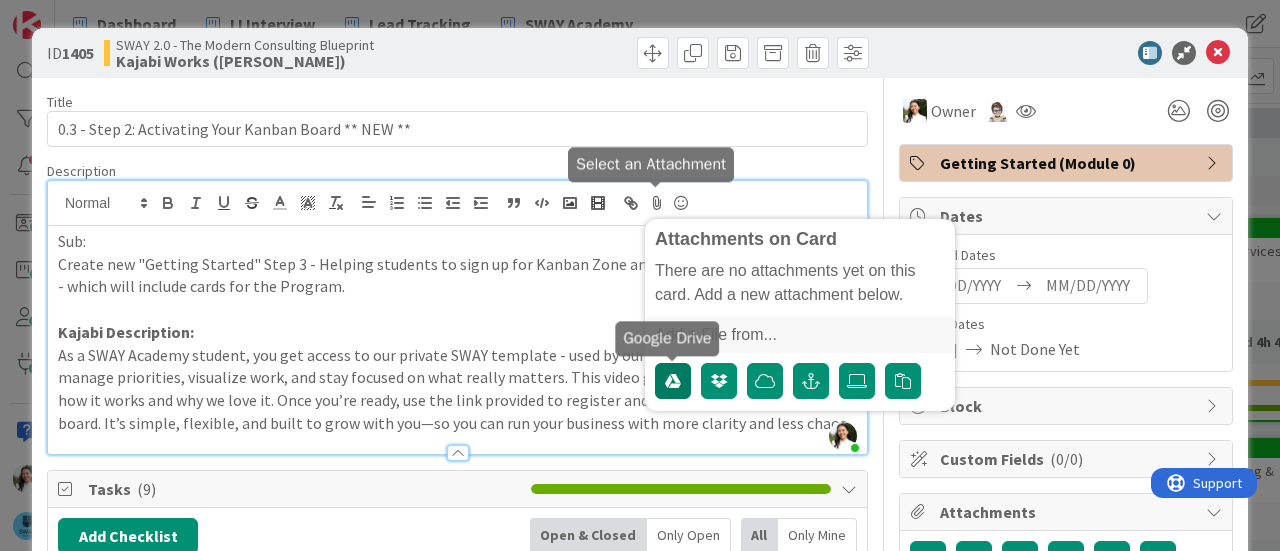 click at bounding box center [673, 381] 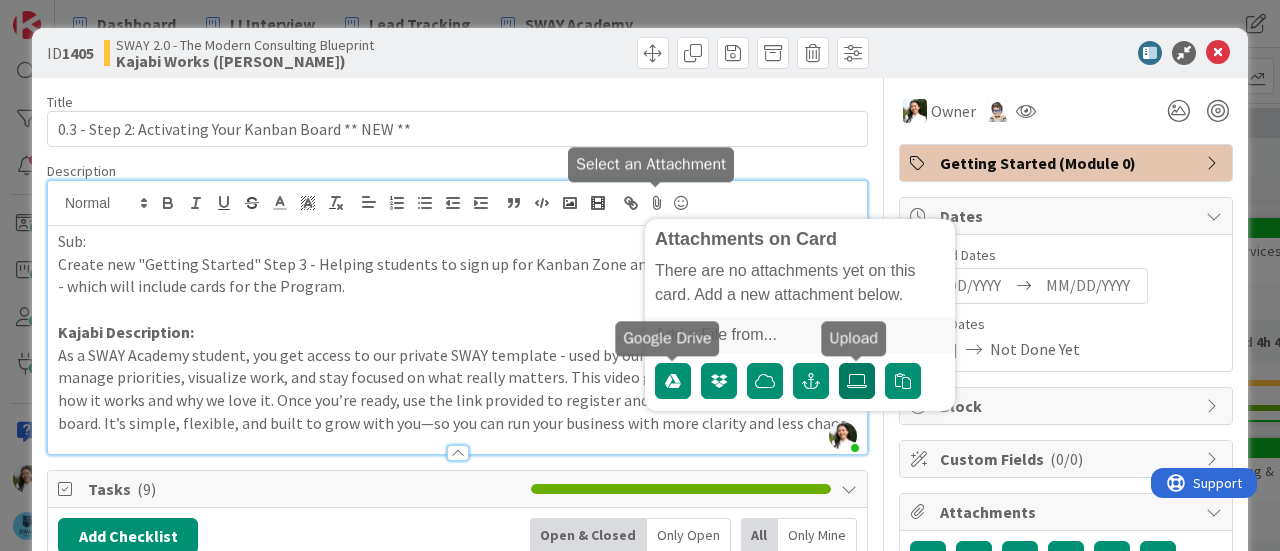 click at bounding box center [857, 381] 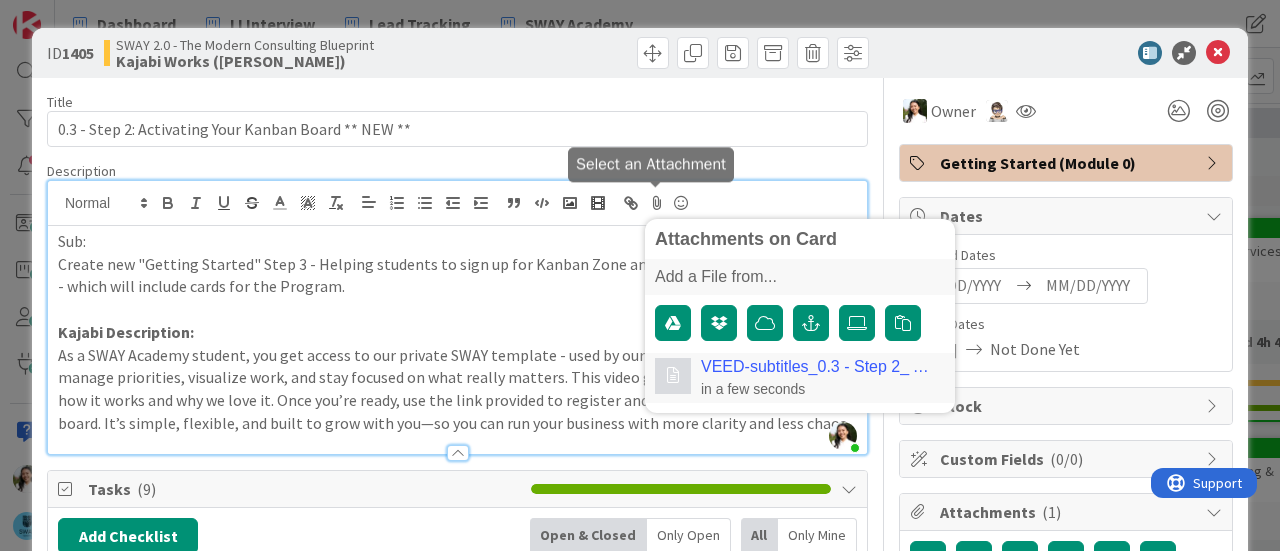 click on "VEED-subtitles_0.3 - Step 2_ Activating Your Kanban Board _en-US.srt" at bounding box center [818, 367] 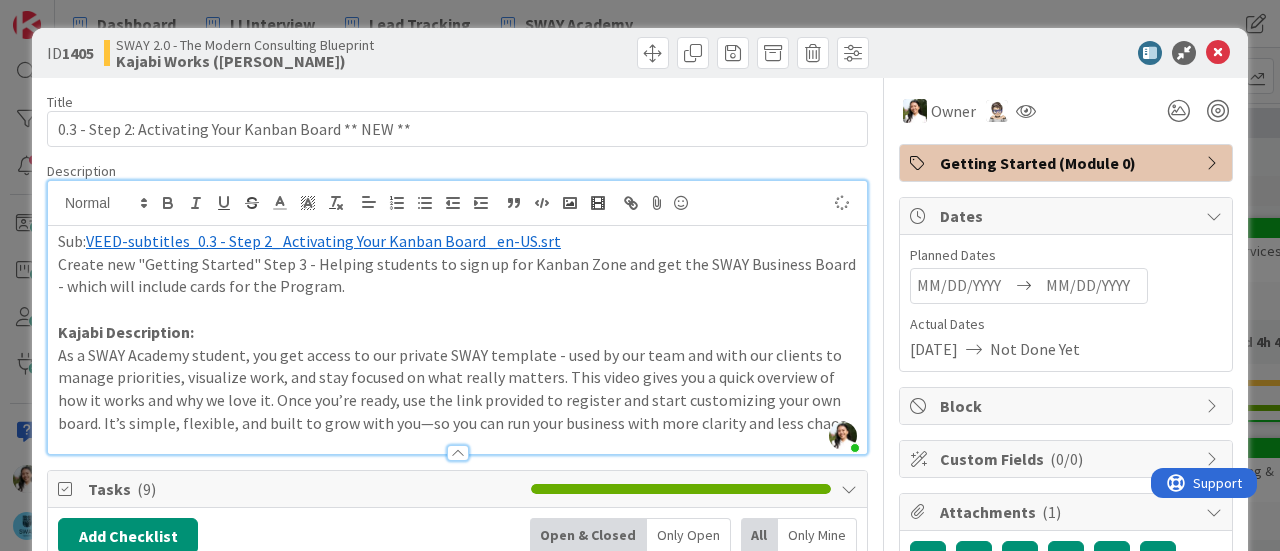 click on "ID  1405 SWAY 2.0 - The Modern Consulting Blueprint Kajabi Works (Jen) Title 52 / 128 0.3 - Step 2: Activating Your Kanban Board ** NEW ** Description Ascencia Fike Komala just joined Attachments on Card Add a File from... VEED-subtitles_0.3 - Step 2_ Activating Your Kanban Board _en-US.srt in a few seconds Sub:  ﻿ VEED-subtitles_0.3 - Step 2_ Activating Your Kanban Board _en-US.srt ﻿   Create new "Getting Started" Step 3 - Helping students to sign up for Kanban Zone and get the SWAY Business Board - which will include cards for the Program. Kajabi Description: Owner Getting Started (Module 0)  Tasks ( 9 ) Add Checklist Open & Closed Only Open All Only Mine Lesson To Do's Checklist Name 14 / 64 Lesson To Do's 9 / 9 Links ( 2 ) Comments ( 3 ) Add Comment Tana Parker July 14 2025 6:30 AM This has been published - All that remains is the CC -  ﻿ @ Ascencia Fike Komala ﻿  as soon as you have the .srt file, please send it to me, and I'll update Kajabi. Thank you. July 14 2025 6:30 AM Reply Tana Parker ﻿" at bounding box center [640, 275] 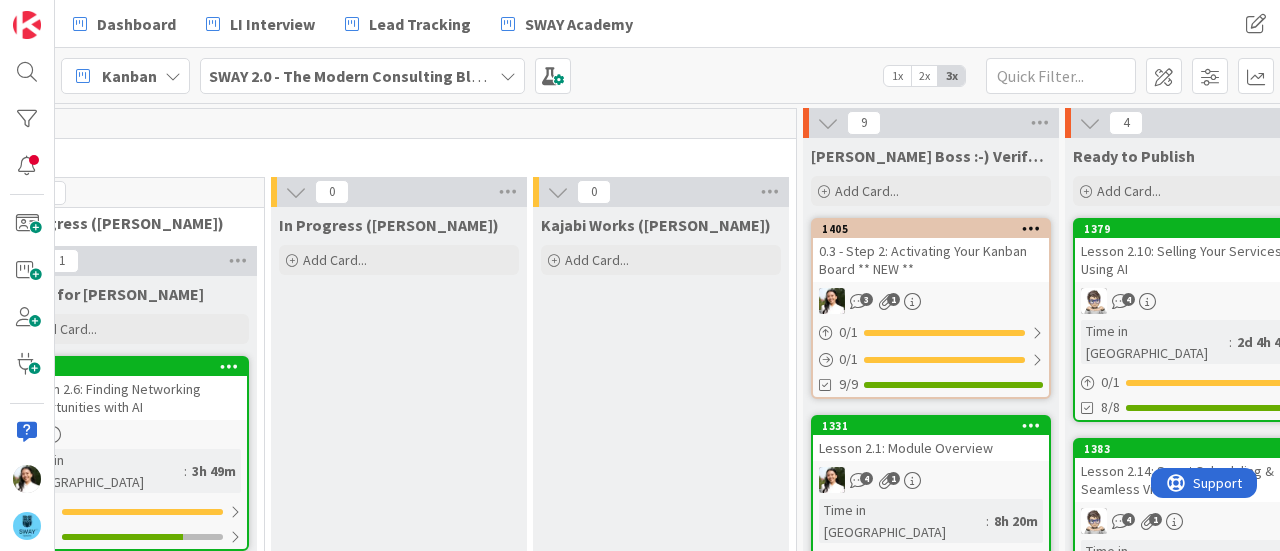scroll, scrollTop: 0, scrollLeft: 1912, axis: horizontal 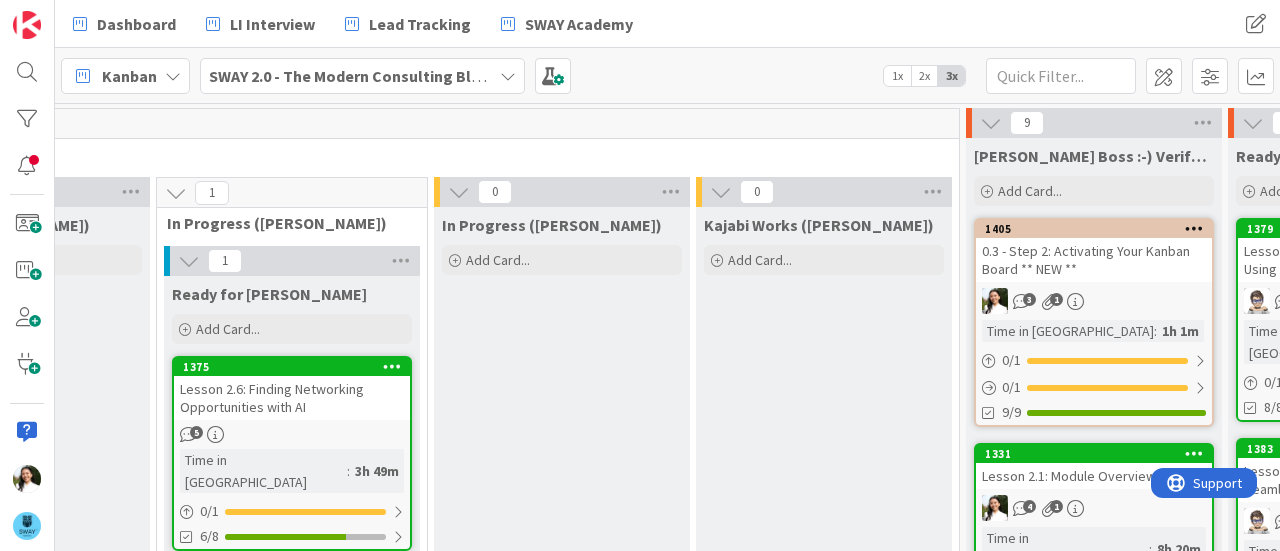 click on "Lesson 2.6: Finding Networking Opportunities with AI" at bounding box center [292, 398] 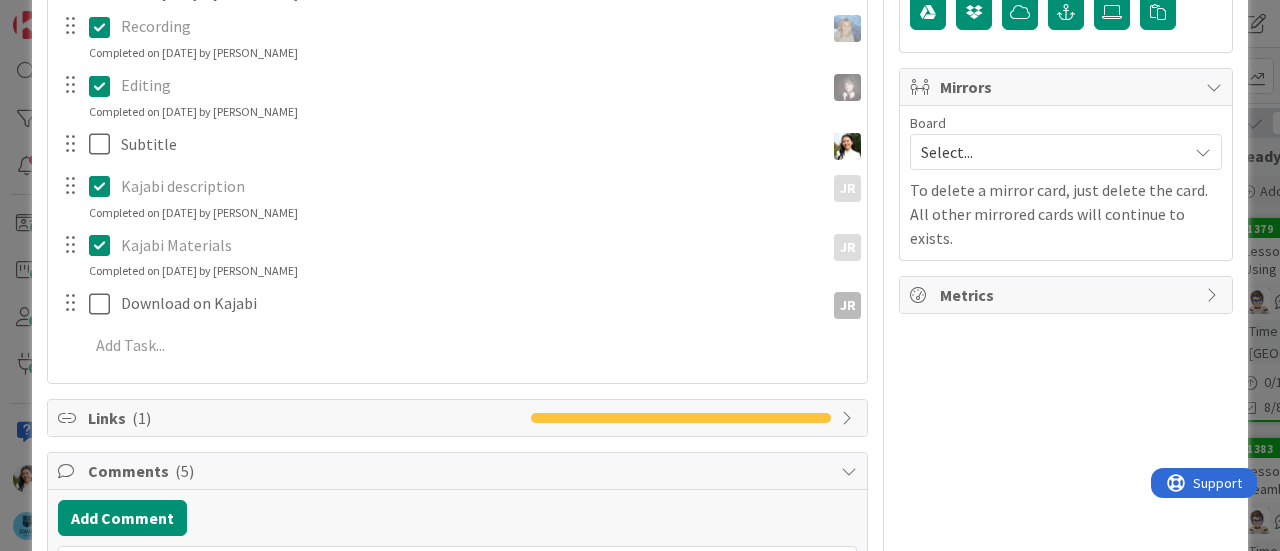 scroll, scrollTop: 952, scrollLeft: 0, axis: vertical 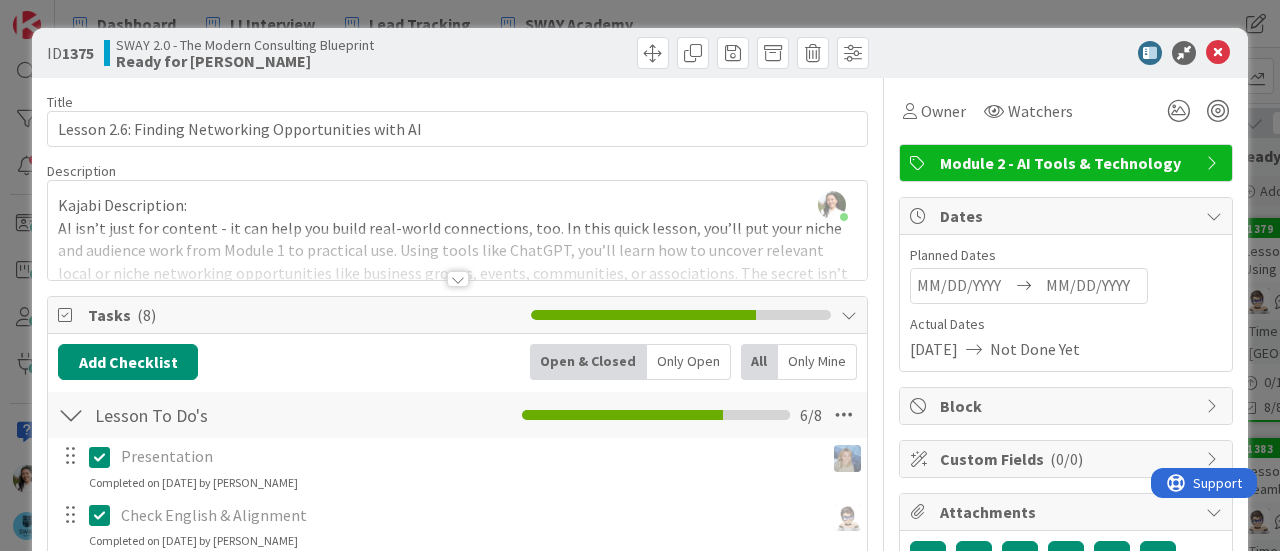 click on "ID  1375 SWAY 2.0 - The Modern Consulting Blueprint Ready for Barb Title 52 / 128 Lesson 2.6: Finding Networking Opportunities with AI Description Ascencia Fike Komala just joined Kajabi Description: AI isn’t just for content - it can help you build real-world connections, too. In this quick lesson, you’ll put your niche and audience work from Module 1 to practical use. Using tools like ChatGPT, you’ll learn how to uncover relevant local or niche networking opportunities like business groups, events, communities, or associations. The secret isn’t the tool - it’s how you prompt it. You’ll learn how to ask smarter questions that deliver better answers, so you can spend less time searching and more time showing up where it counts. This lesson puts AI to work on the networking foundation from Module 1, Lesson 15 Materials: A-Z AI for Businesses Guide Prompt Card: AI-Powered Networking Assistant   Lesson Detail Owner Watchers Module 2 - AI Tools & Technology Tasks ( 8 ) Add Checklist Open & Closed All" at bounding box center (640, 275) 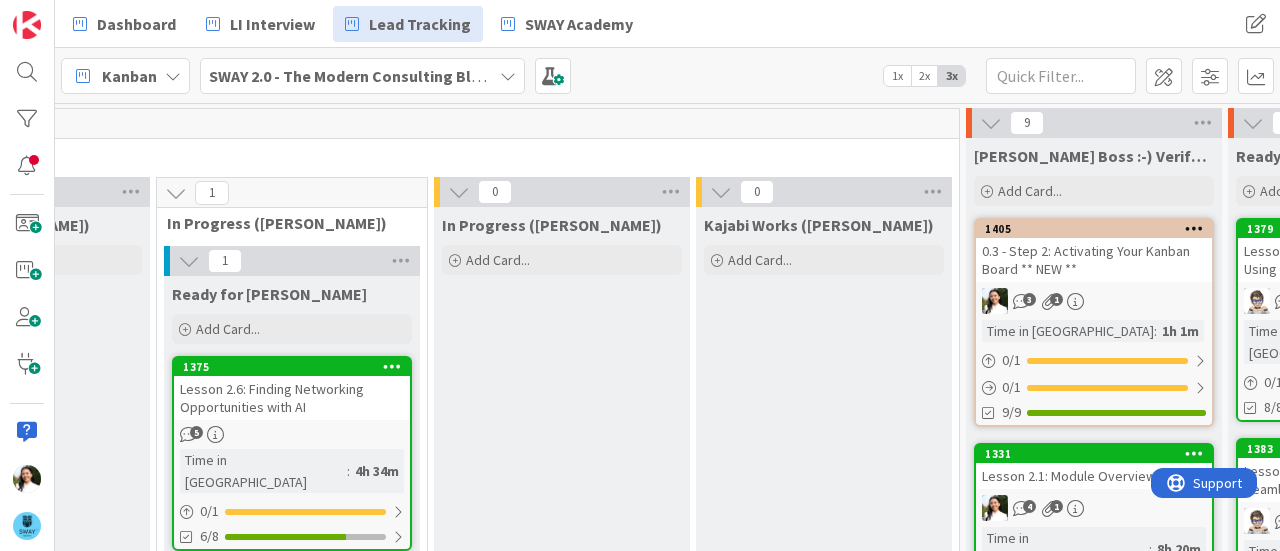 scroll, scrollTop: 0, scrollLeft: 0, axis: both 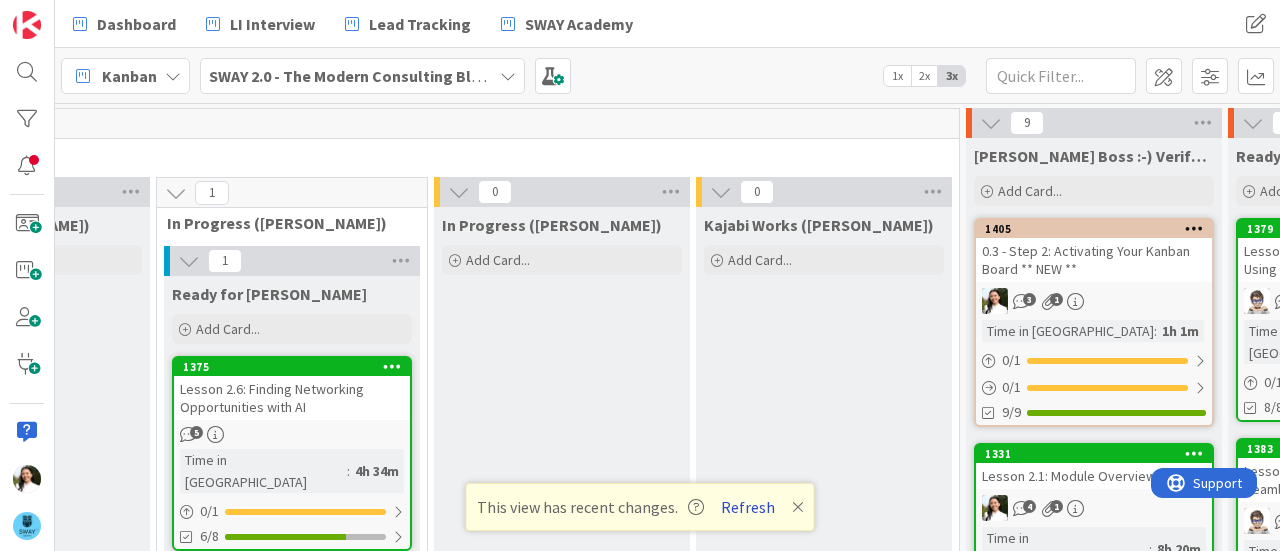 click on "Refresh" at bounding box center [748, 507] 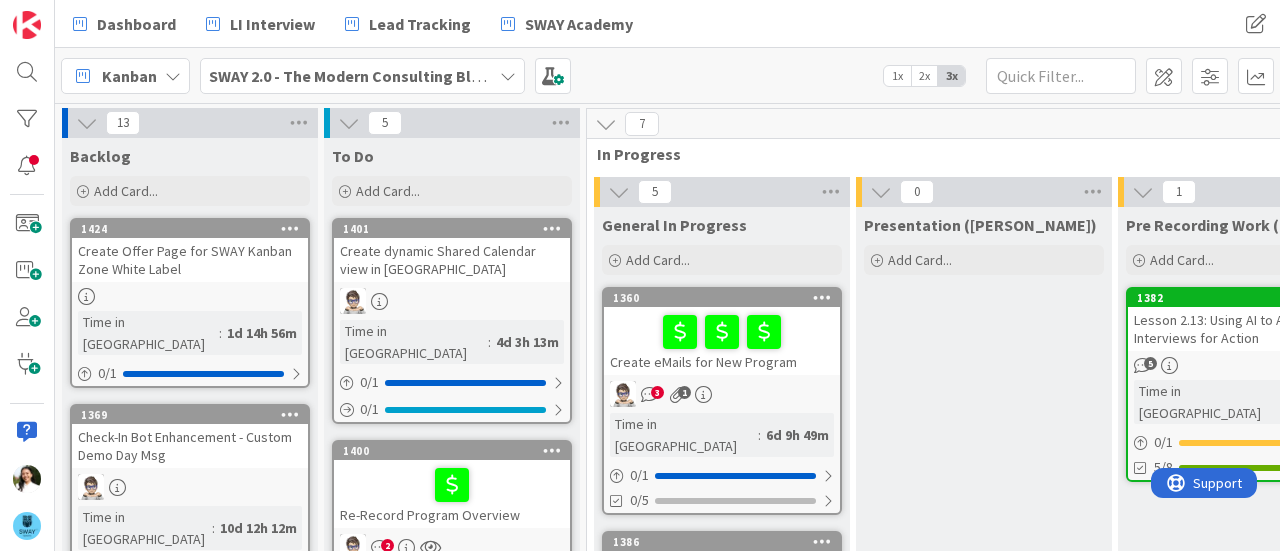 scroll, scrollTop: 0, scrollLeft: 0, axis: both 